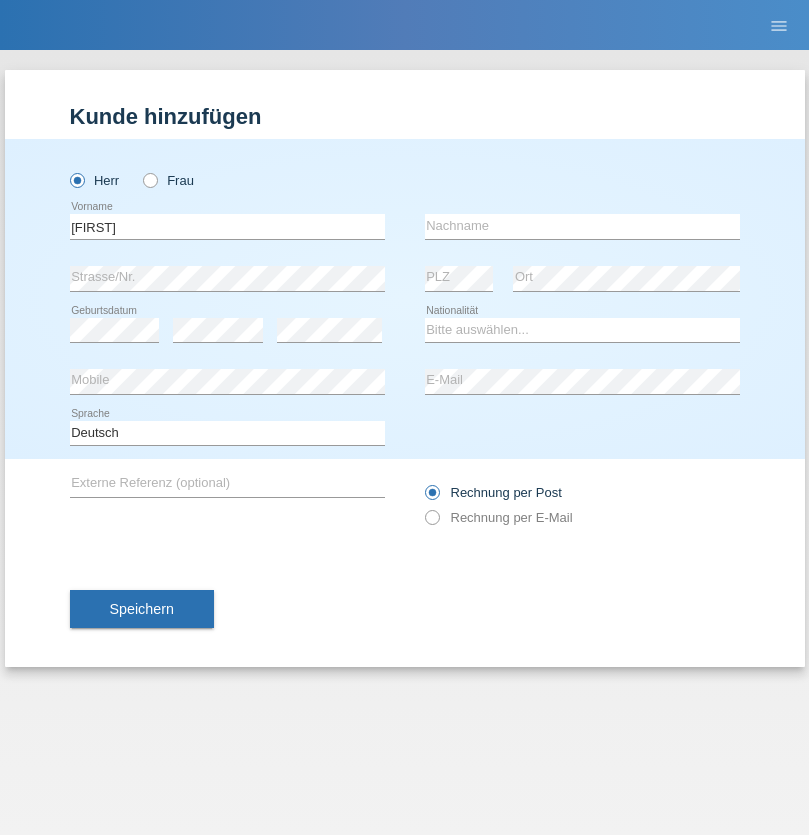 scroll, scrollTop: 0, scrollLeft: 0, axis: both 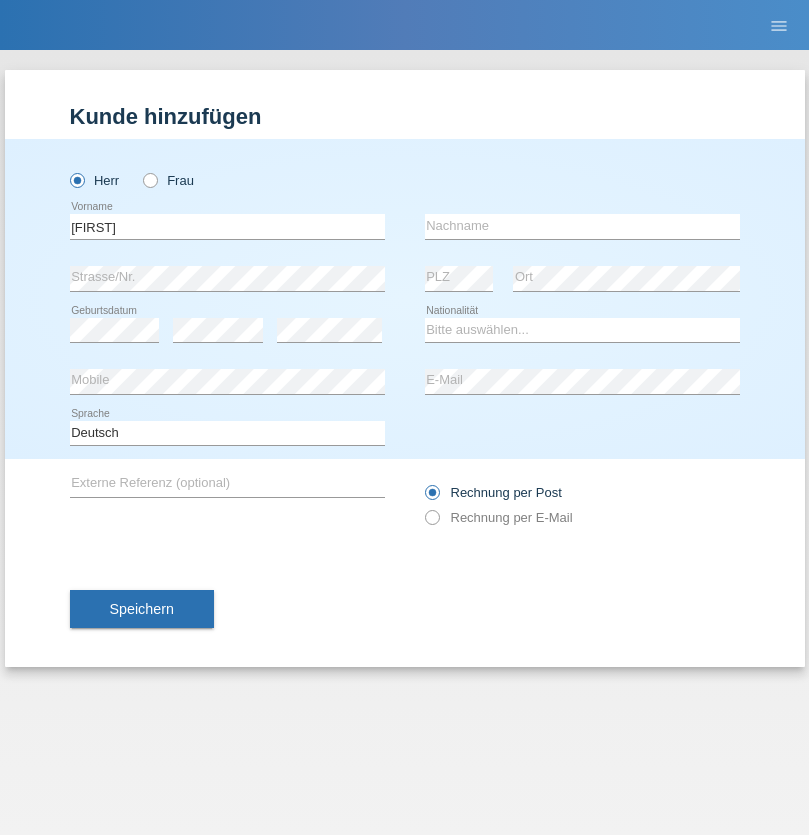 type on "Michael" 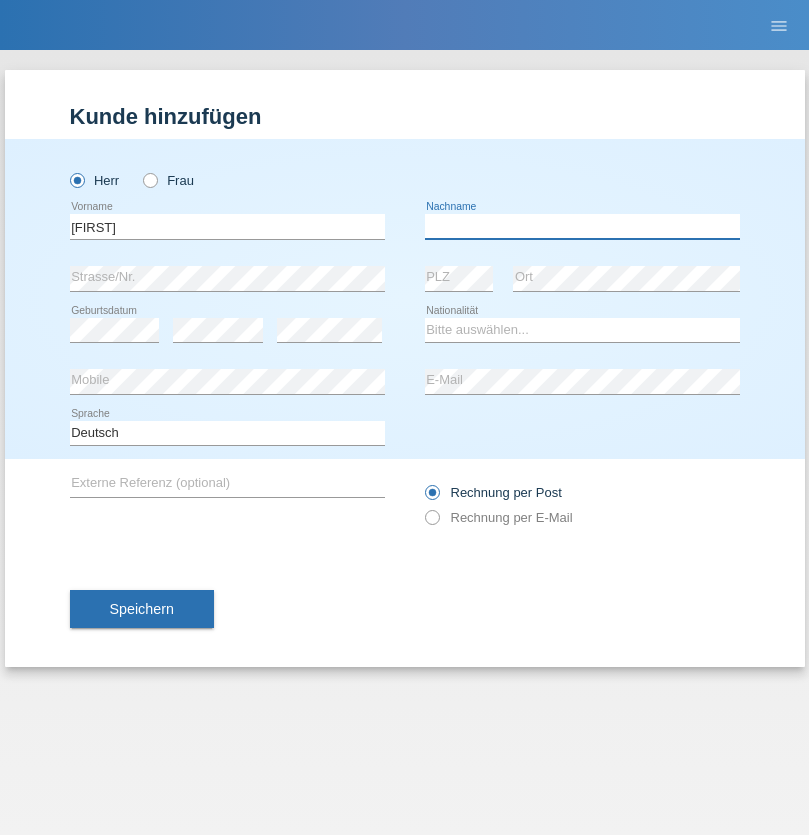 click at bounding box center [582, 226] 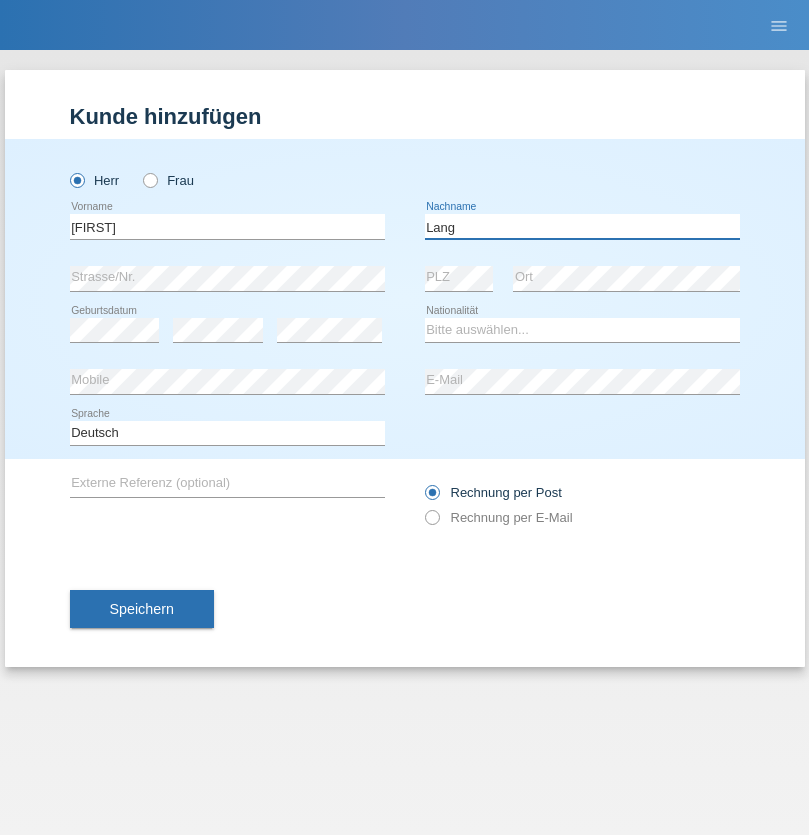 type on "Lang" 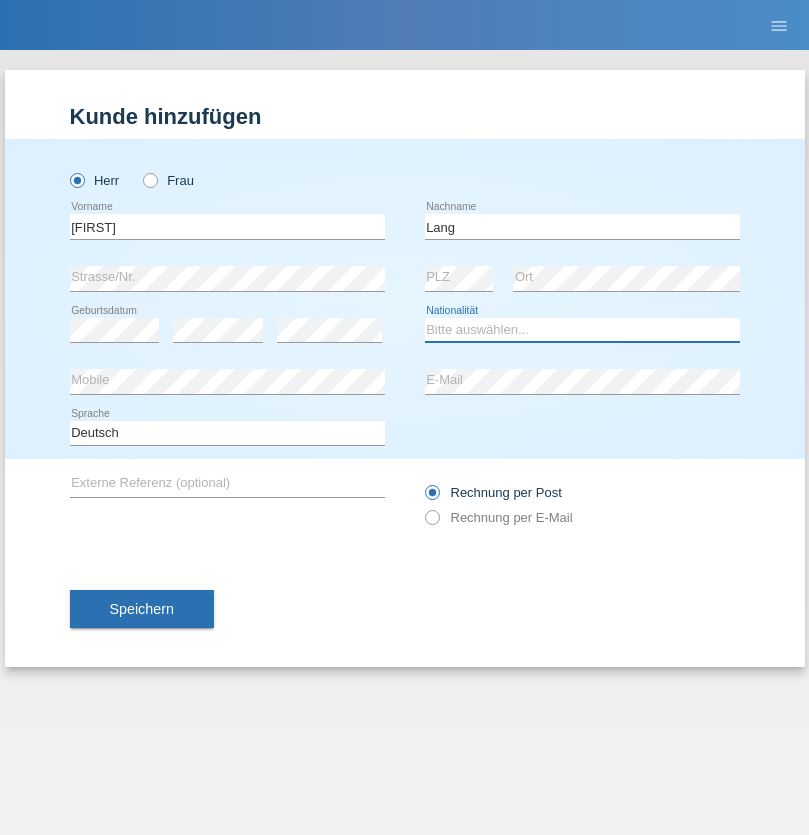 select on "CH" 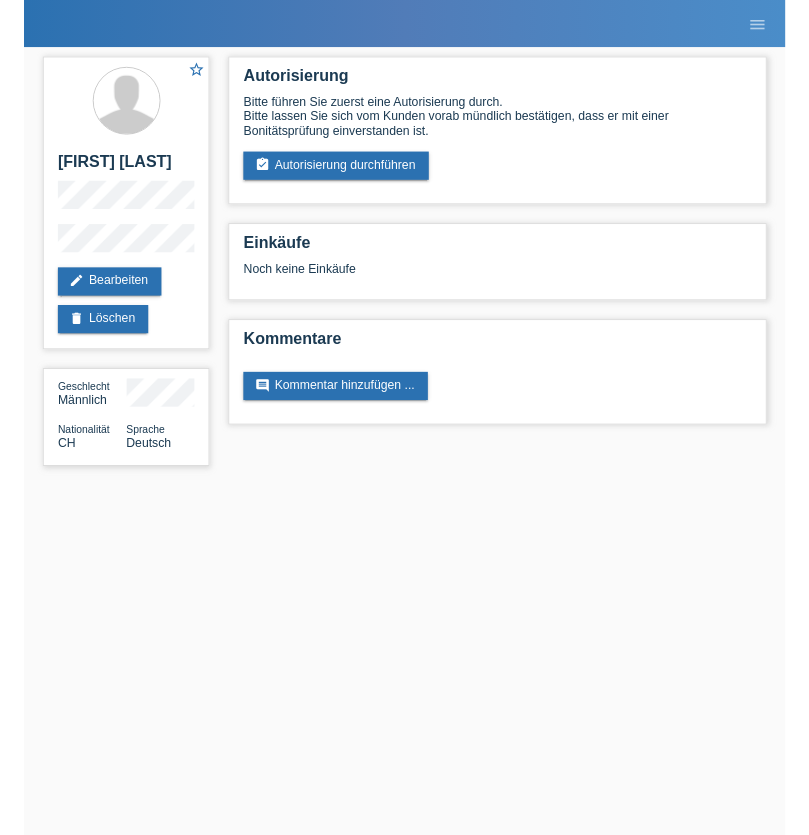 scroll, scrollTop: 0, scrollLeft: 0, axis: both 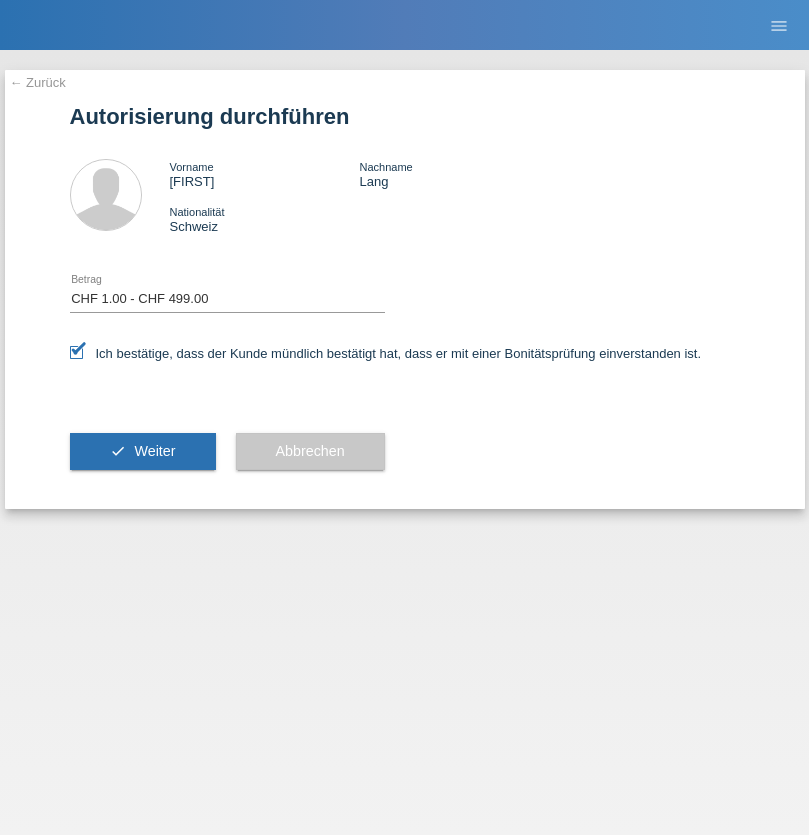 select on "1" 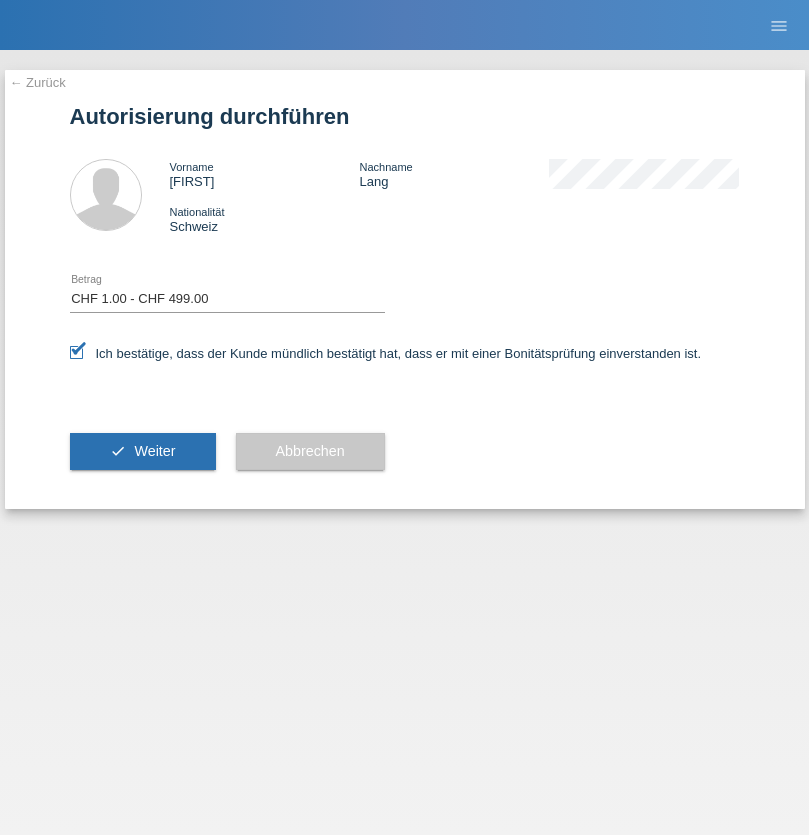 scroll, scrollTop: 0, scrollLeft: 0, axis: both 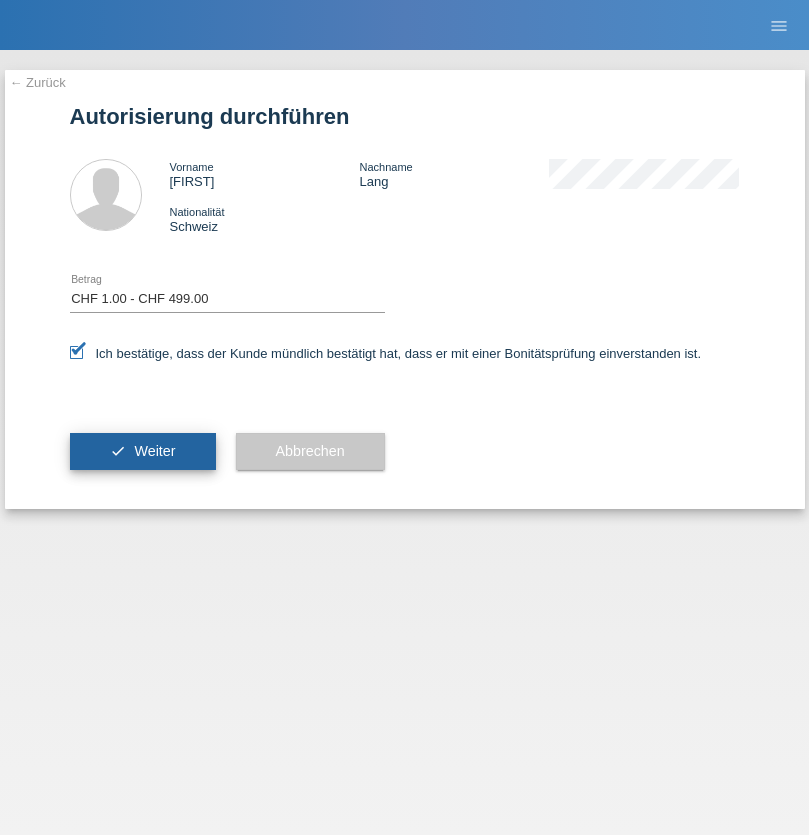 click on "Weiter" at bounding box center [154, 451] 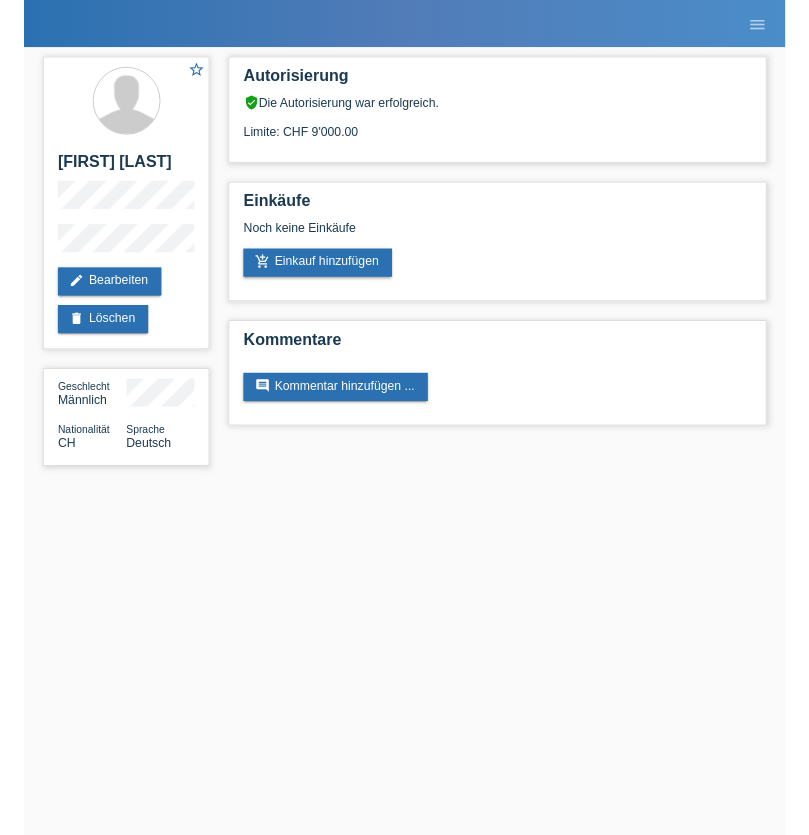 scroll, scrollTop: 0, scrollLeft: 0, axis: both 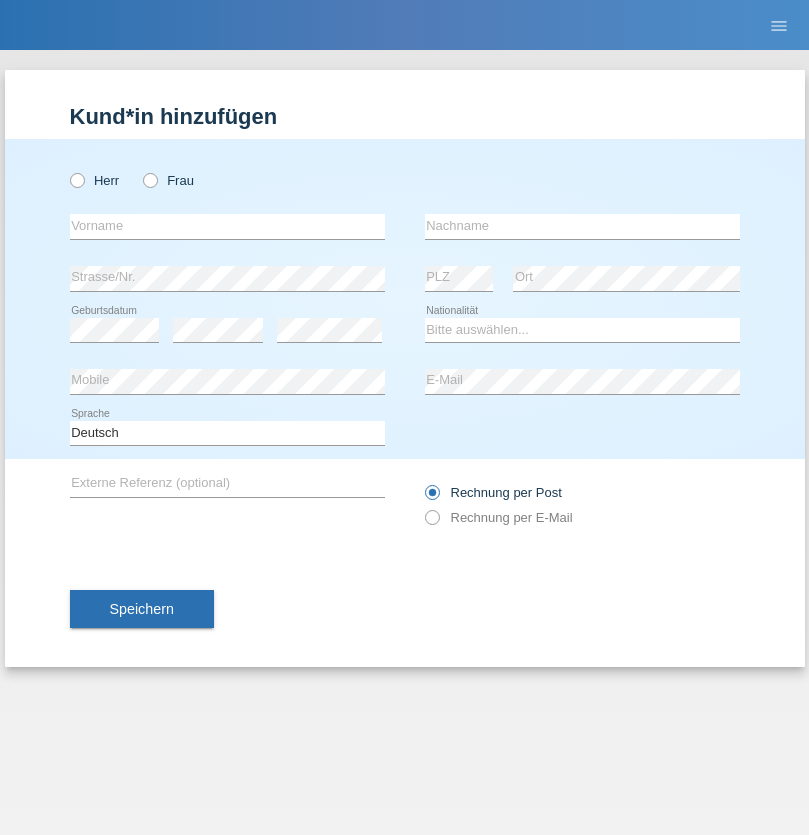 radio on "true" 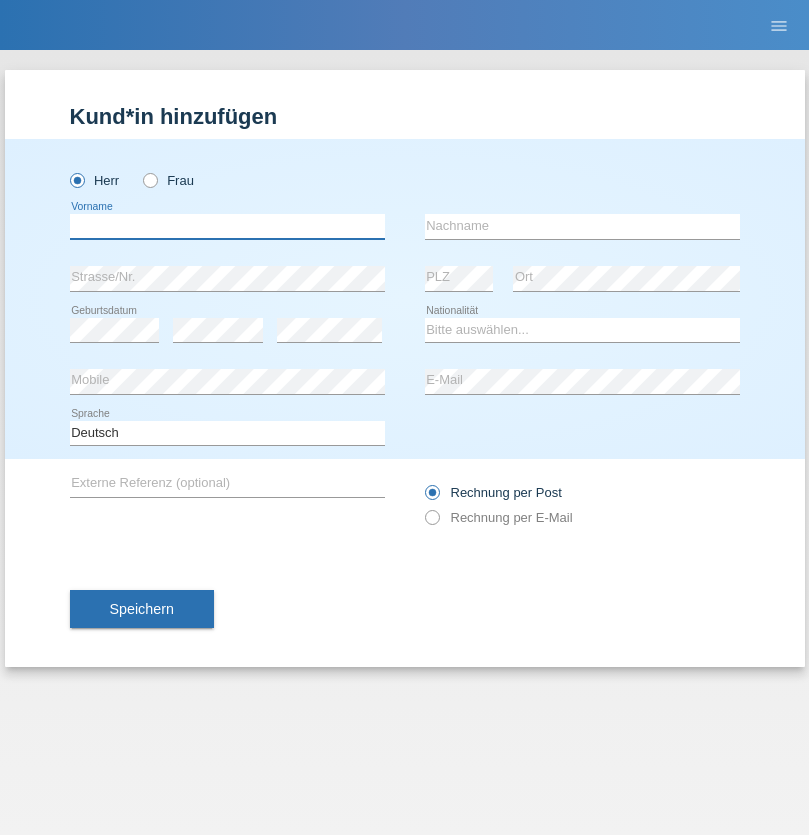 click at bounding box center [227, 226] 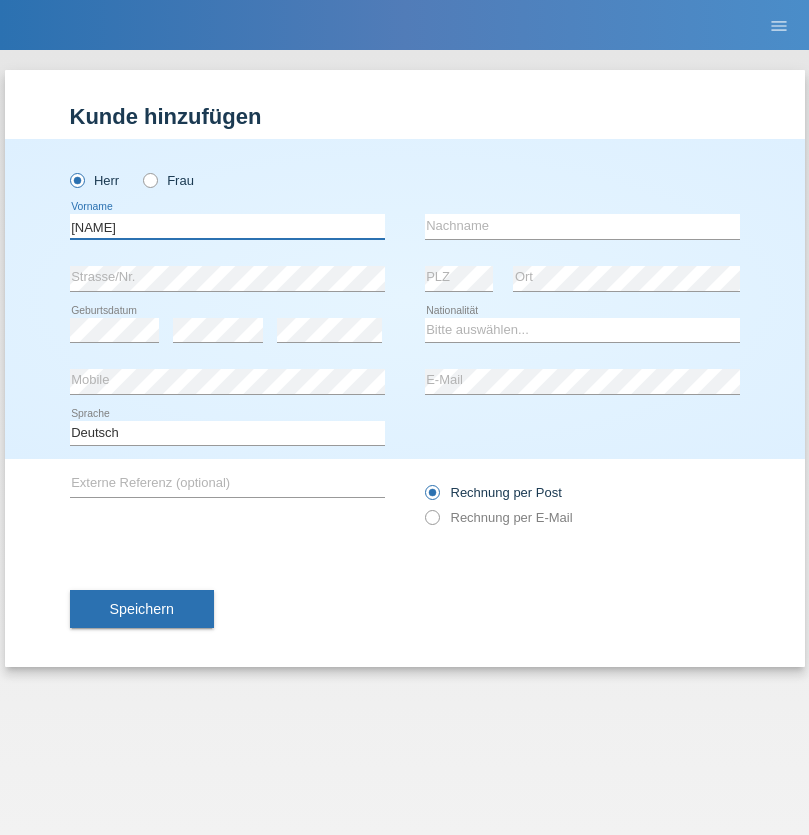 type on "[NAME]" 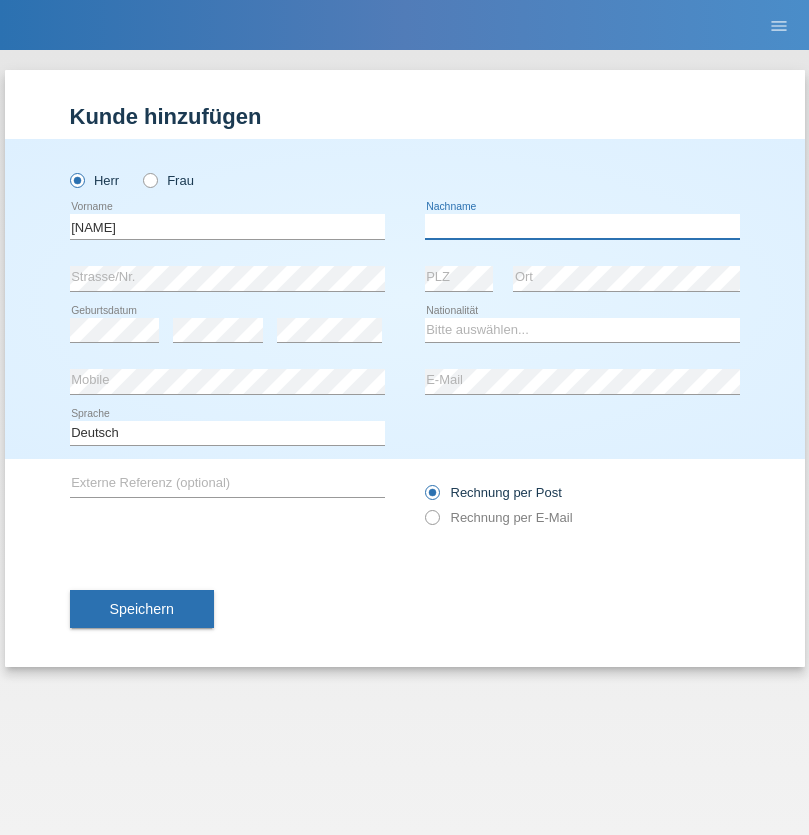 click at bounding box center (582, 226) 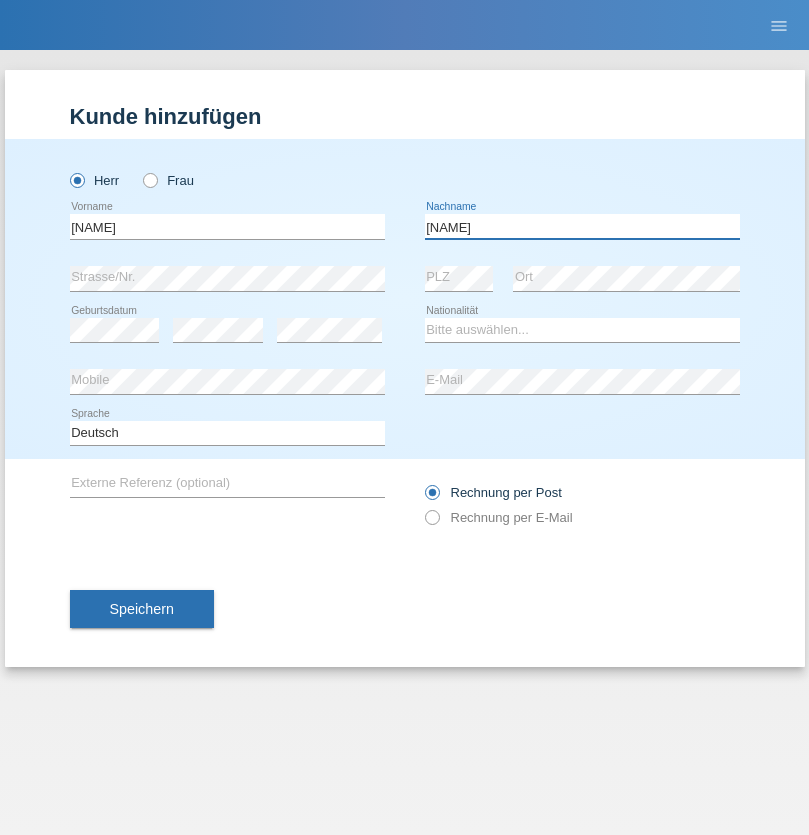 type on "[LAST]" 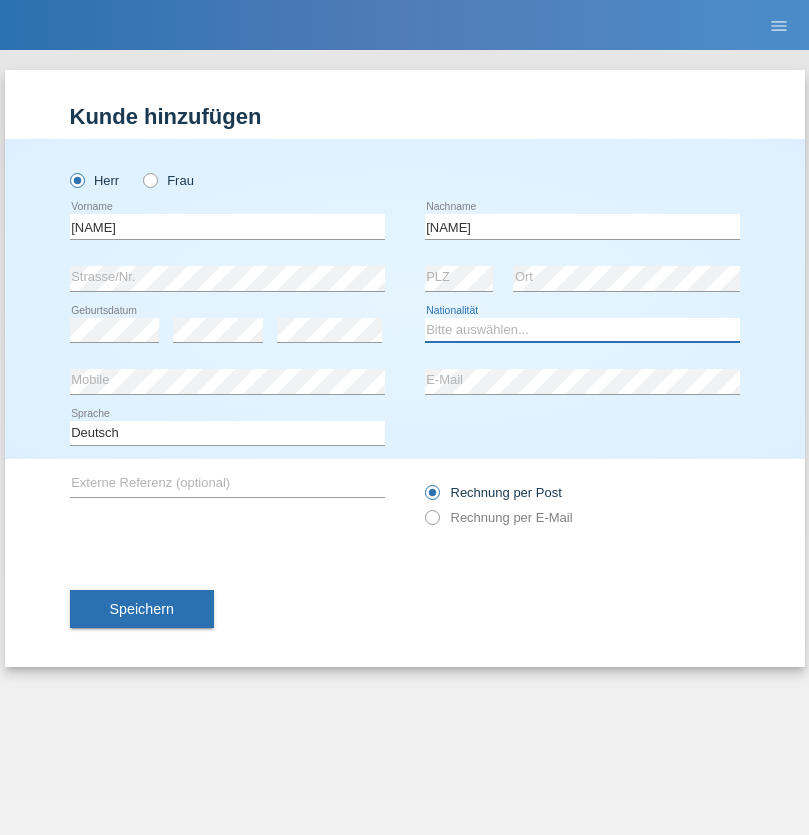 select on "CH" 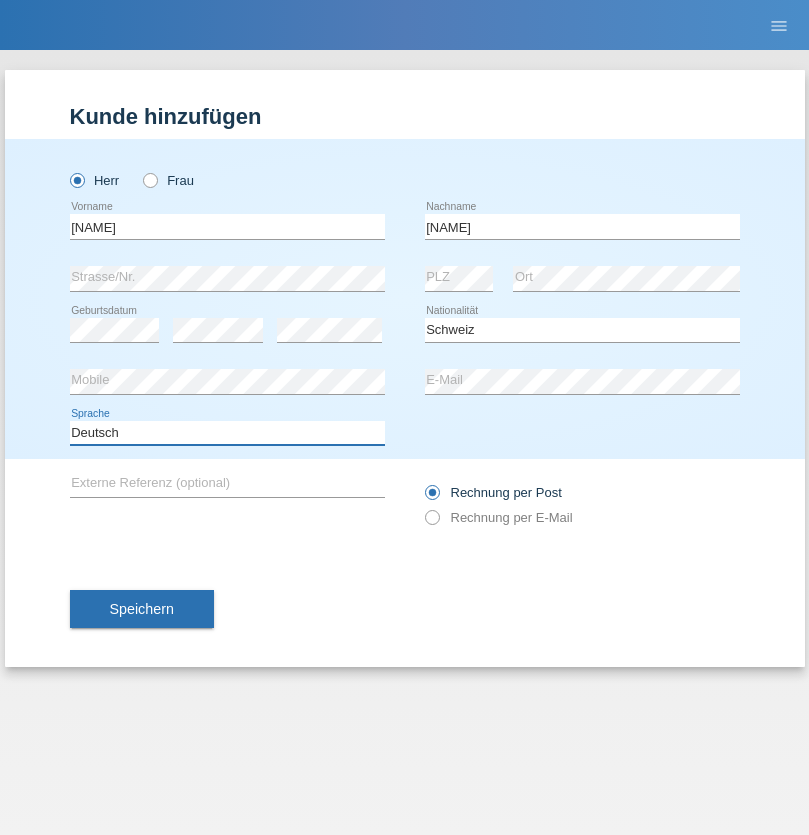 select on "en" 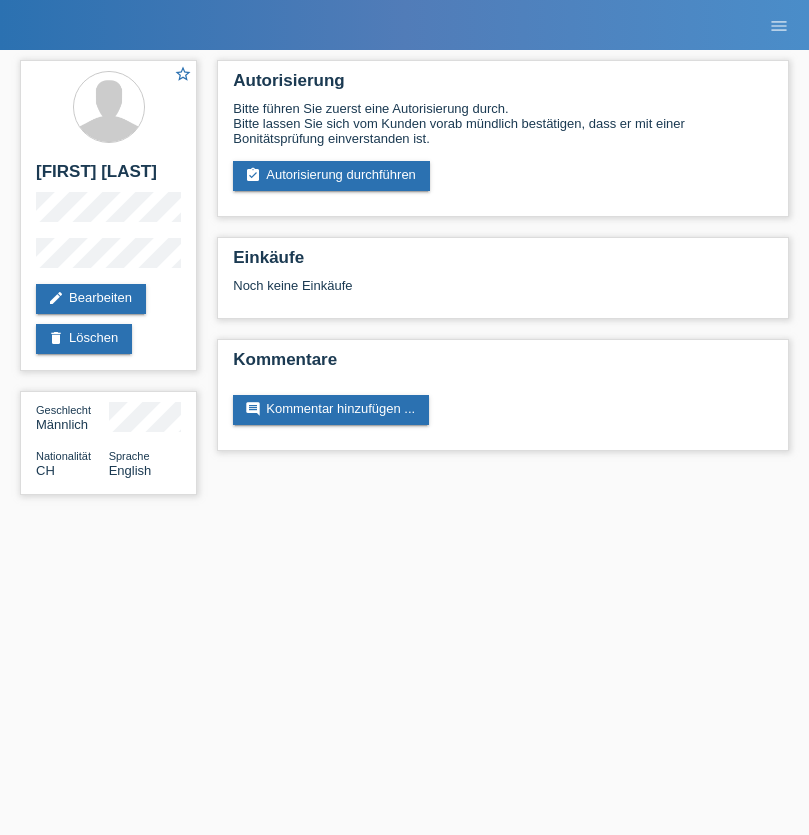 scroll, scrollTop: 0, scrollLeft: 0, axis: both 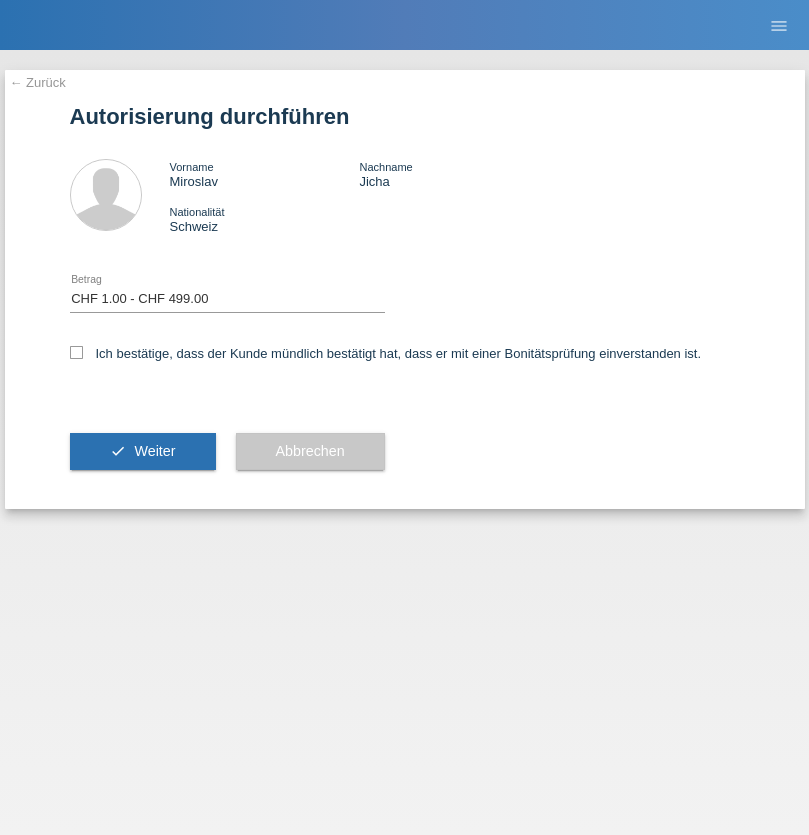 select on "1" 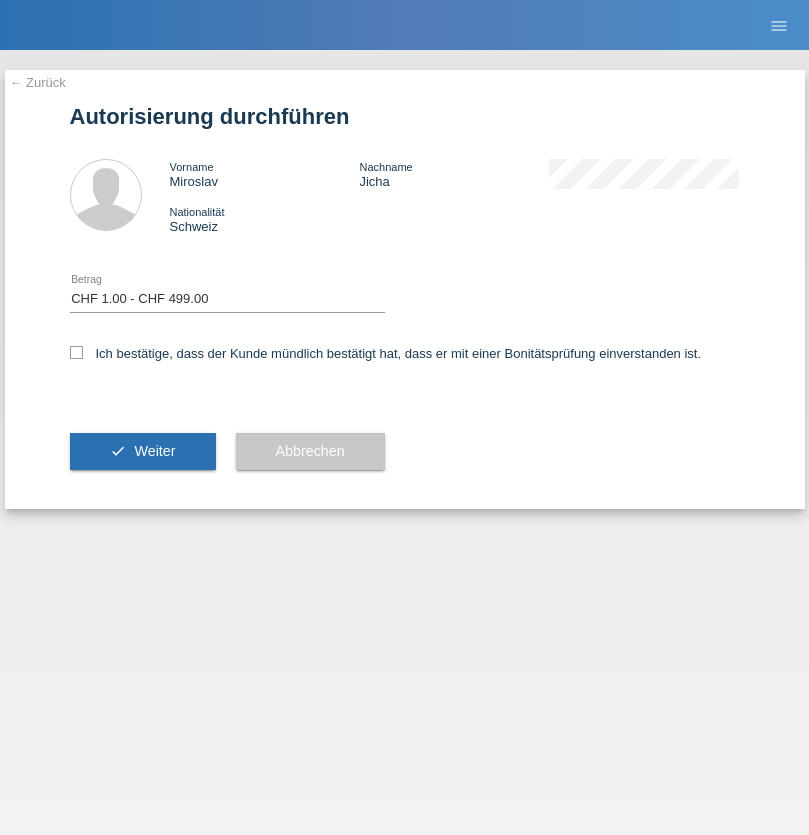 checkbox on "true" 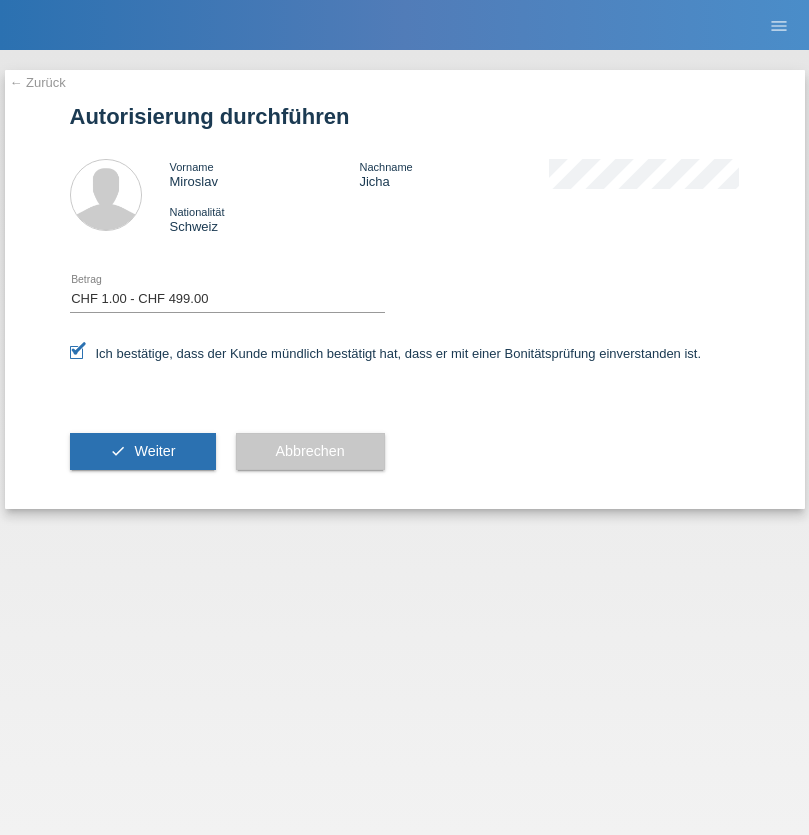 scroll, scrollTop: 0, scrollLeft: 0, axis: both 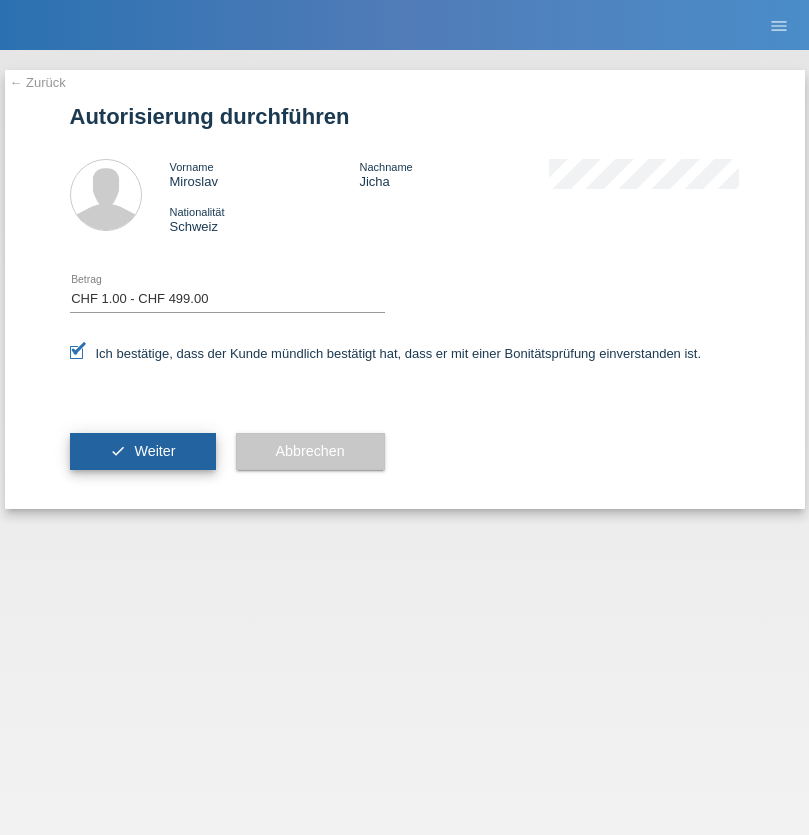 click on "Weiter" at bounding box center [154, 451] 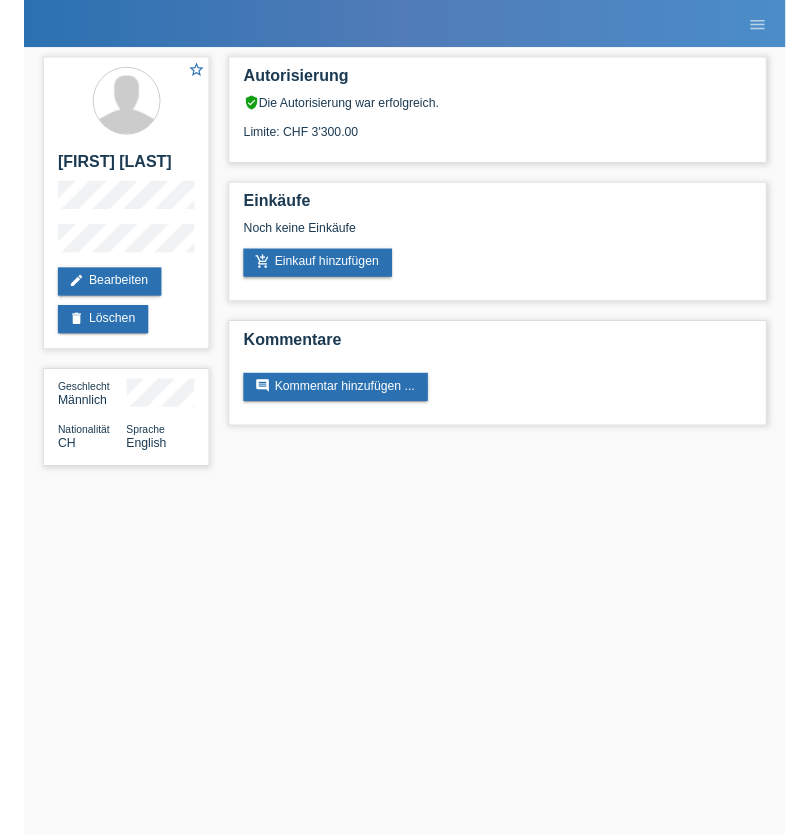 scroll, scrollTop: 0, scrollLeft: 0, axis: both 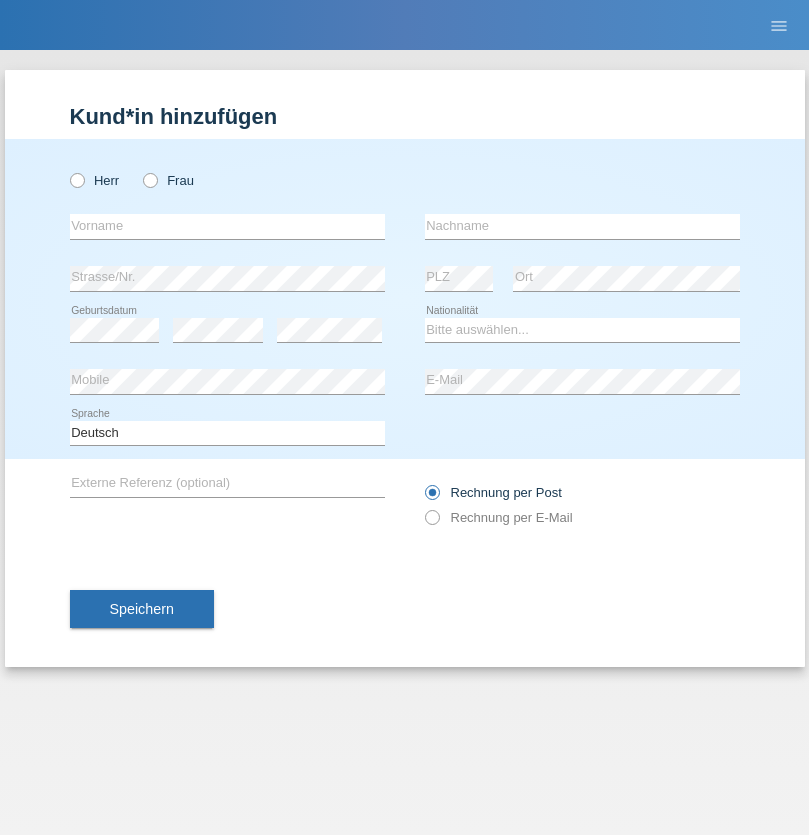 radio on "true" 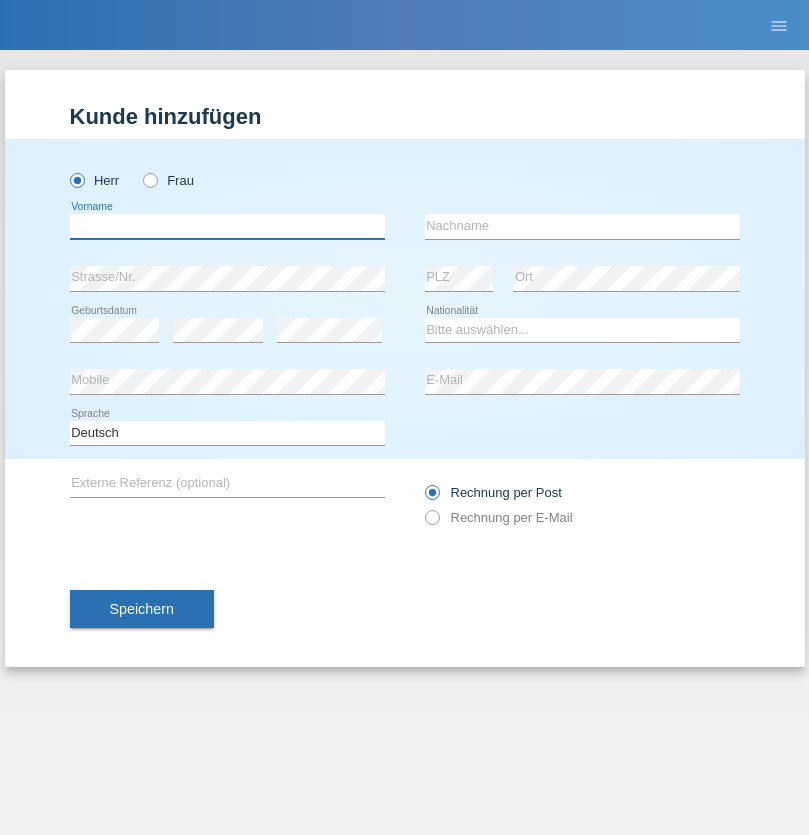 click at bounding box center (227, 226) 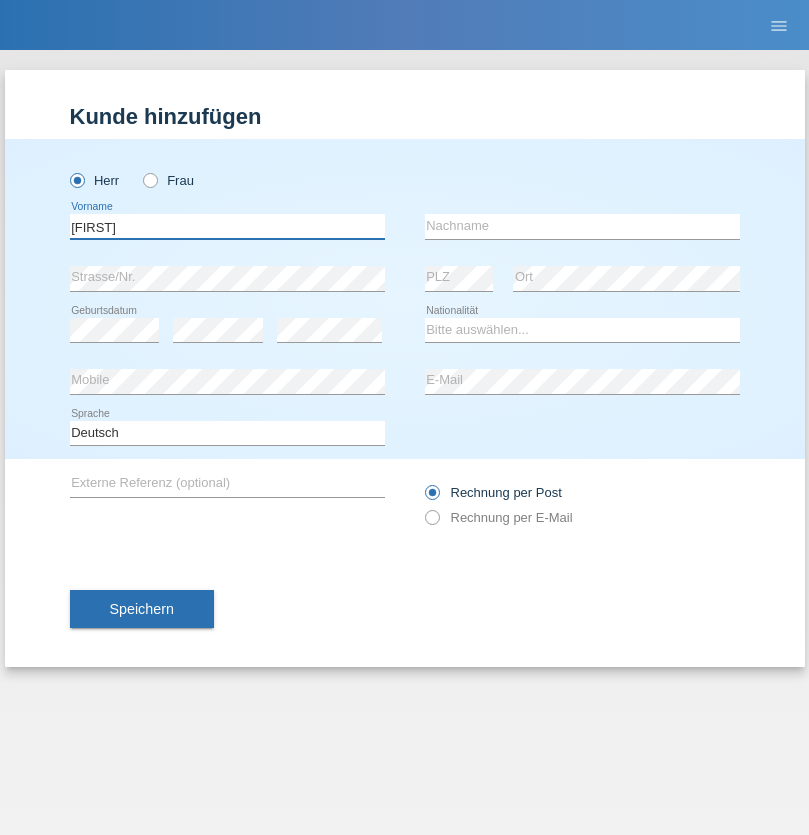 type on "Dominik" 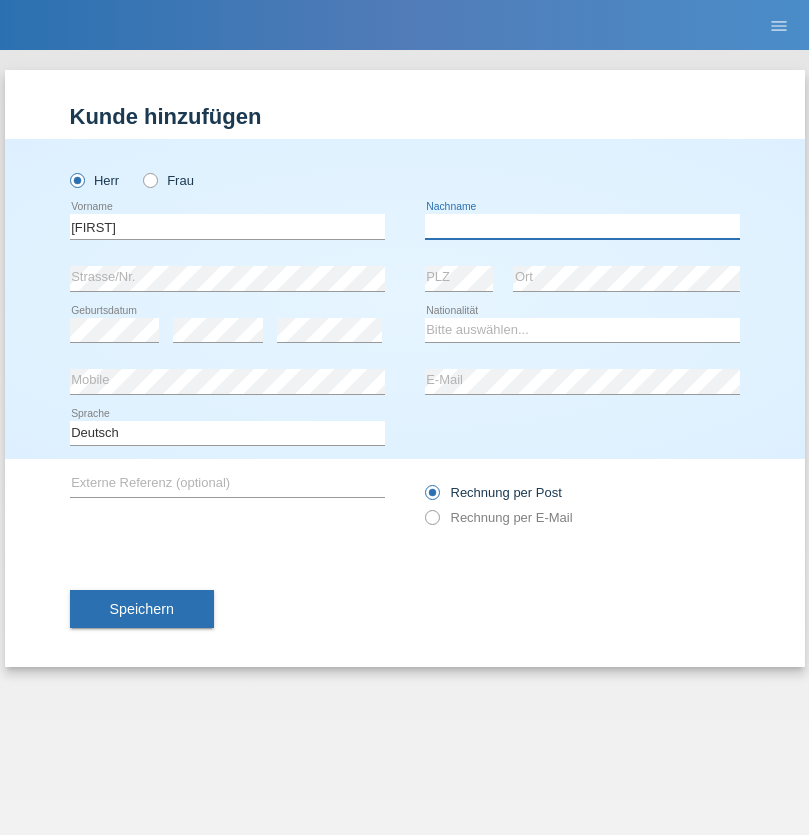 click at bounding box center (582, 226) 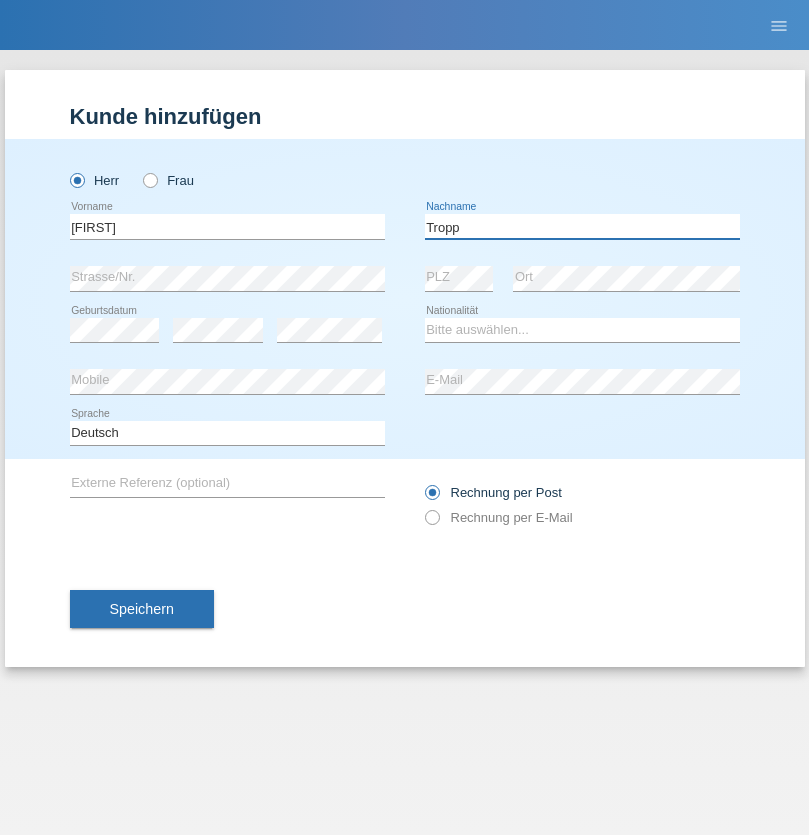 type on "Tropp" 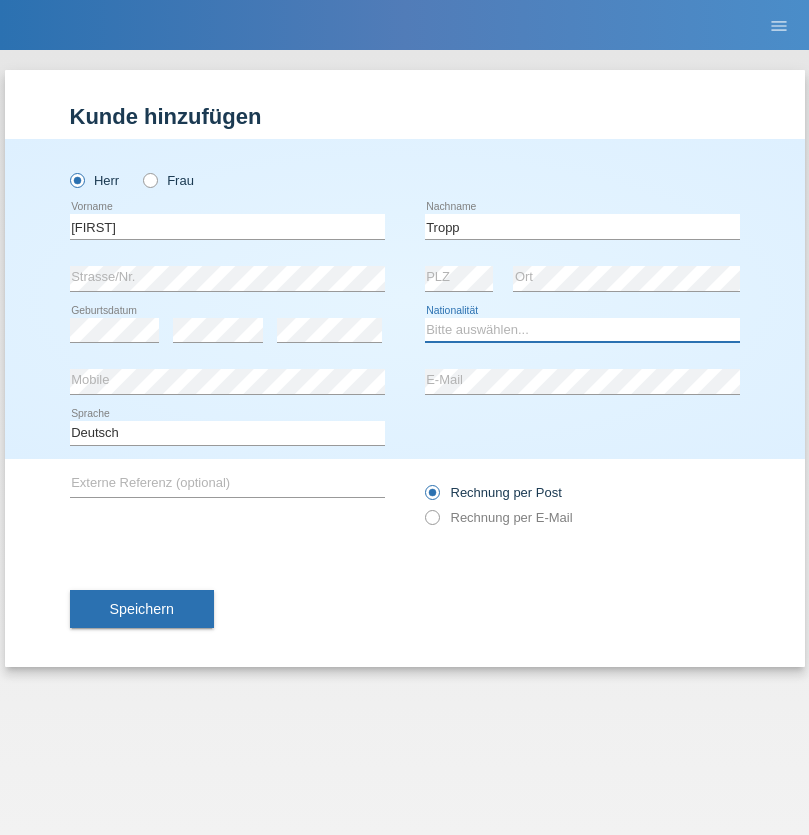 select on "SK" 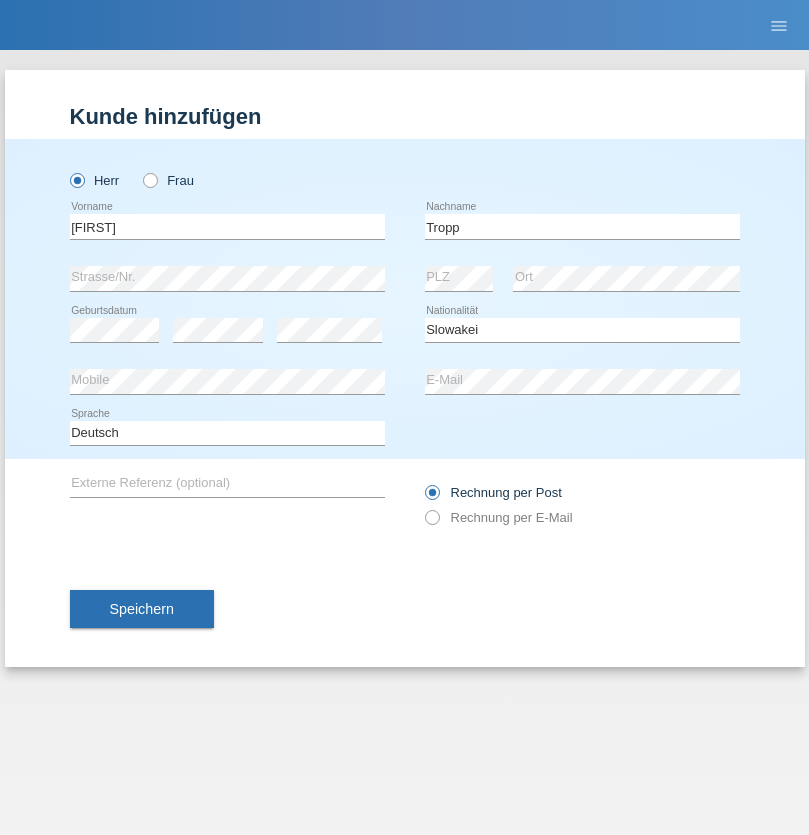 select on "C" 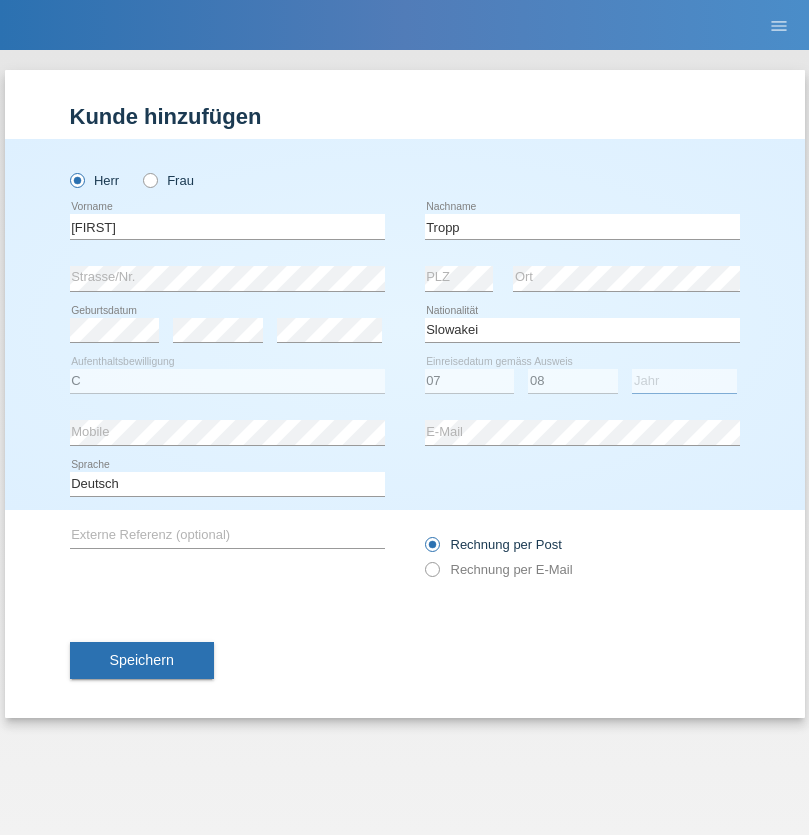 select on "2021" 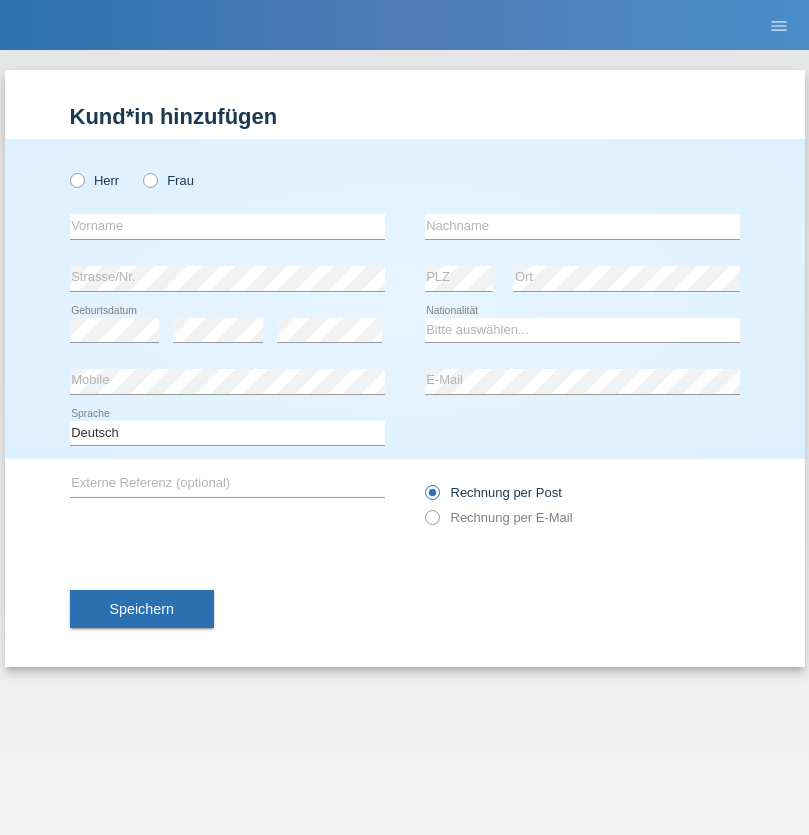 scroll, scrollTop: 0, scrollLeft: 0, axis: both 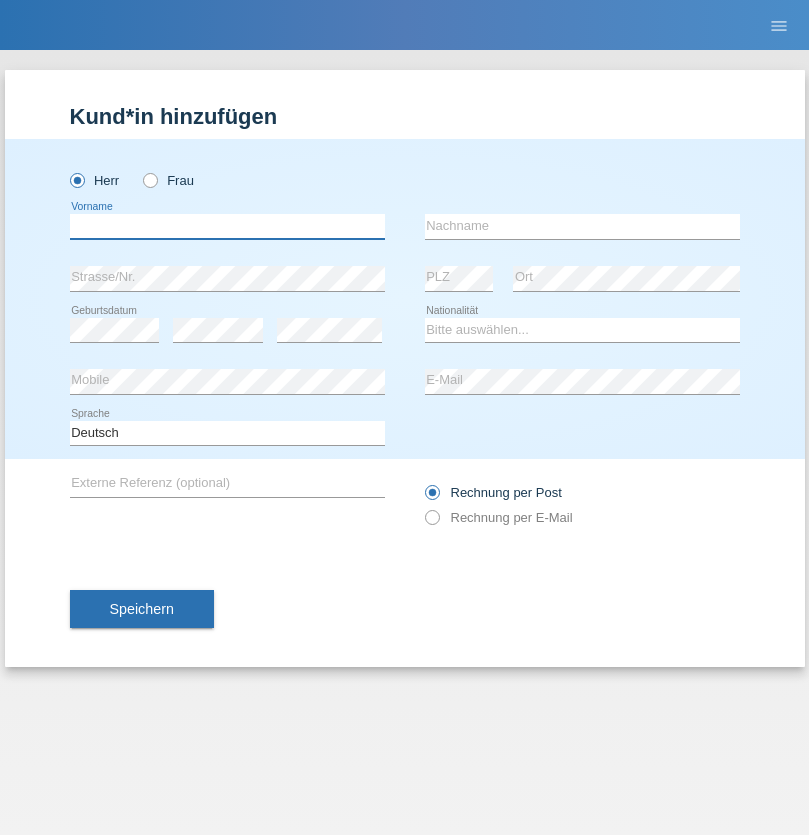click at bounding box center [227, 226] 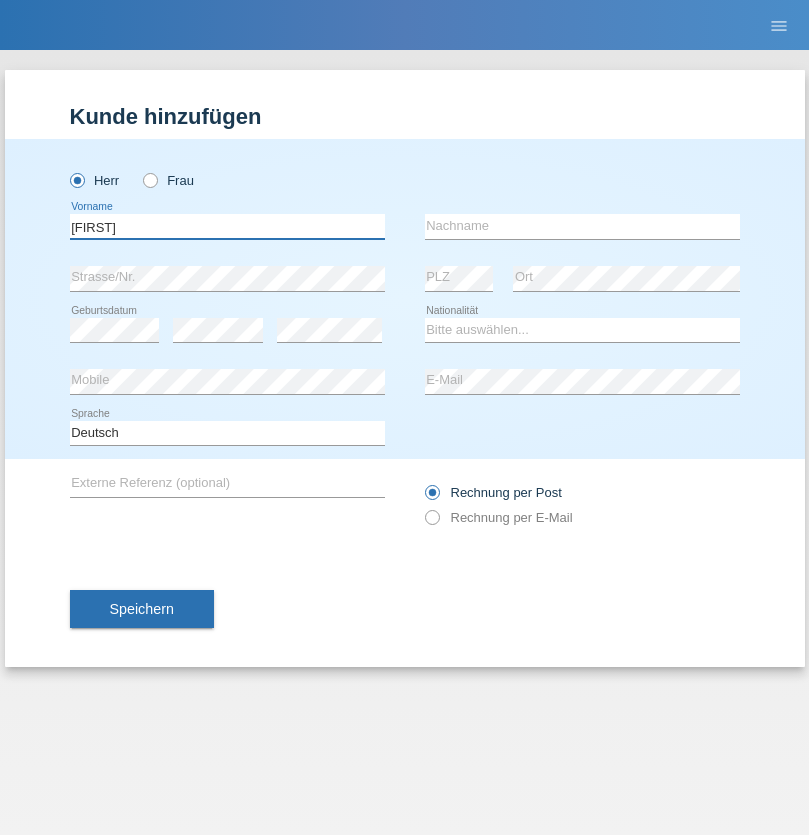 type on "Dirk" 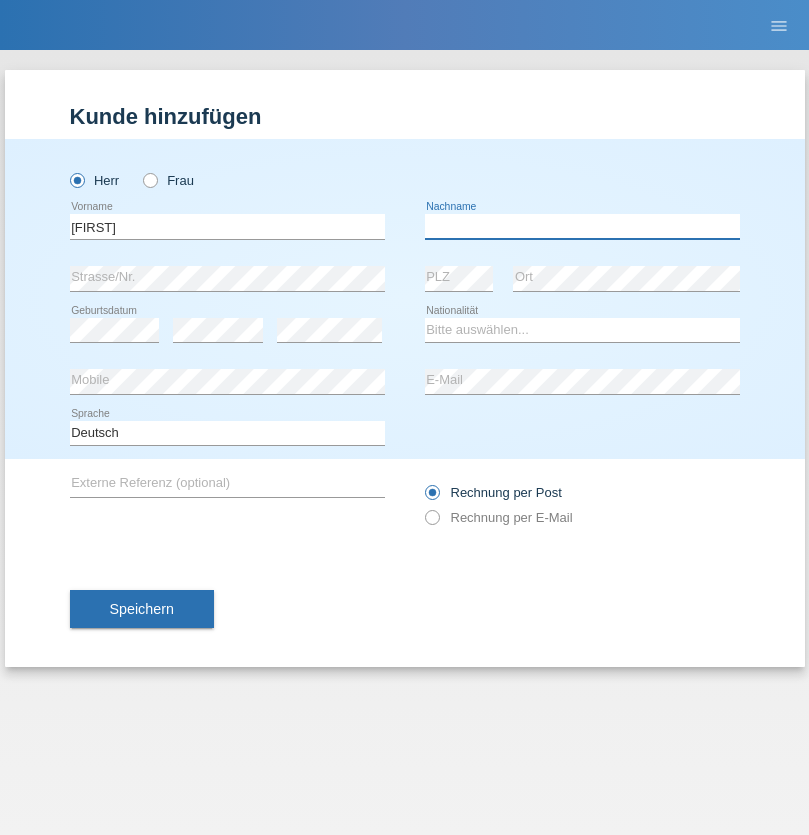 click at bounding box center (582, 226) 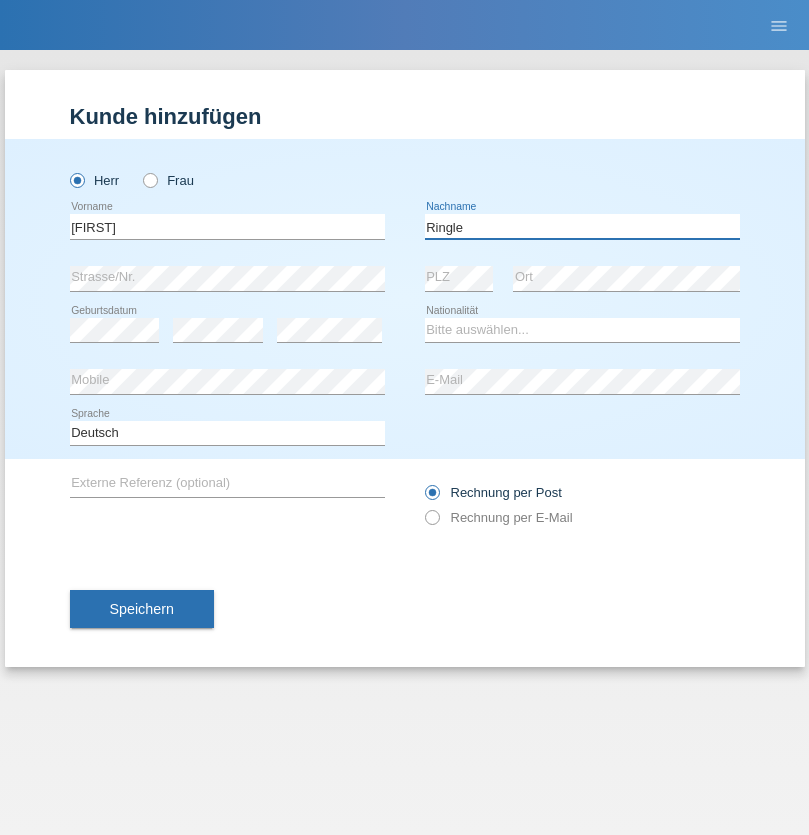 type on "Ringle" 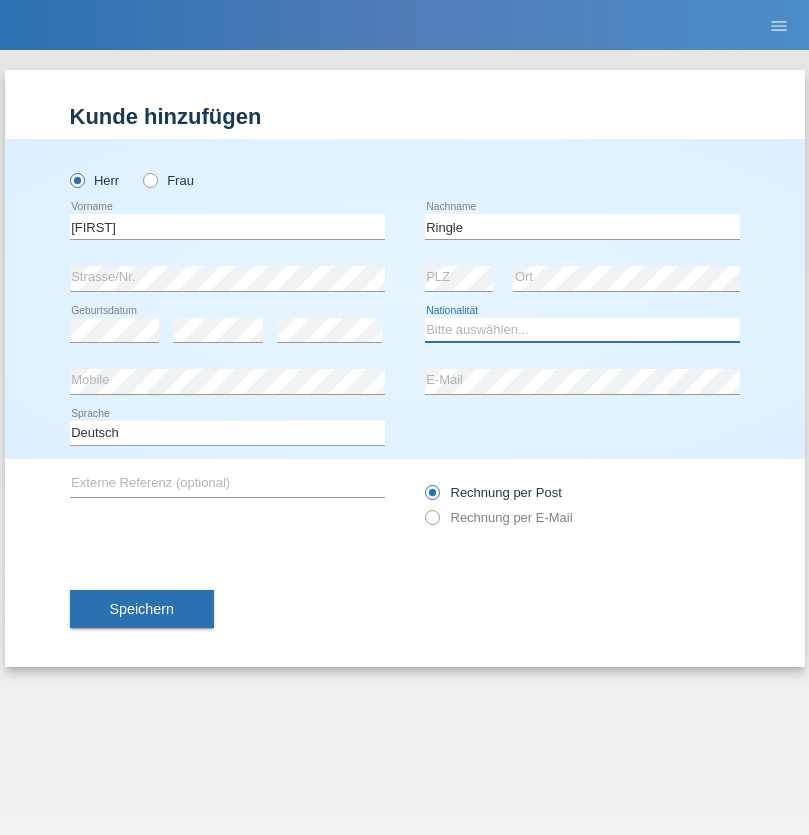 select on "DE" 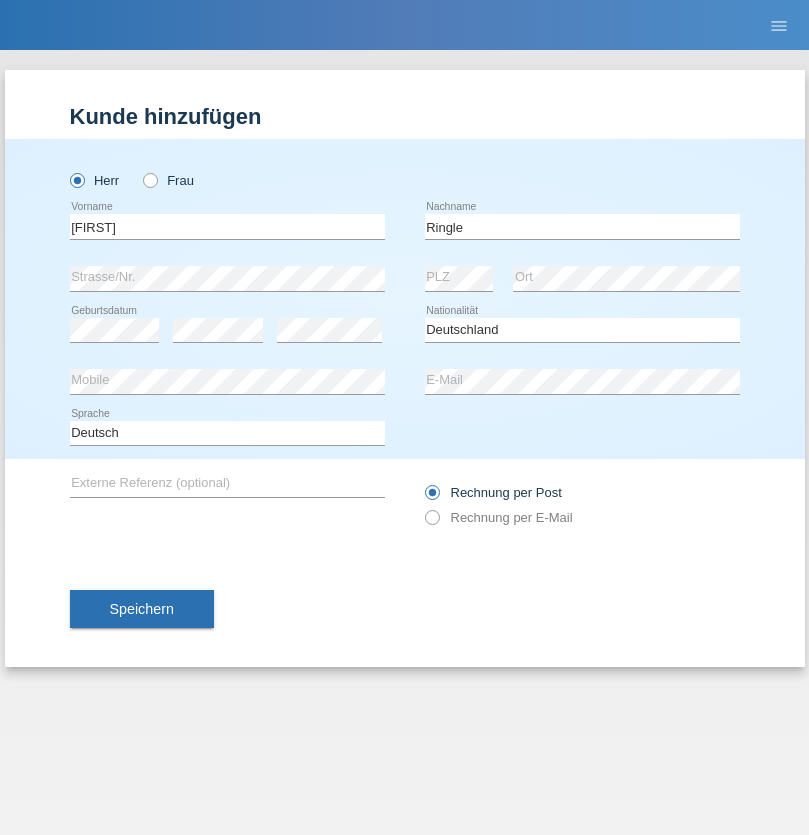 select on "C" 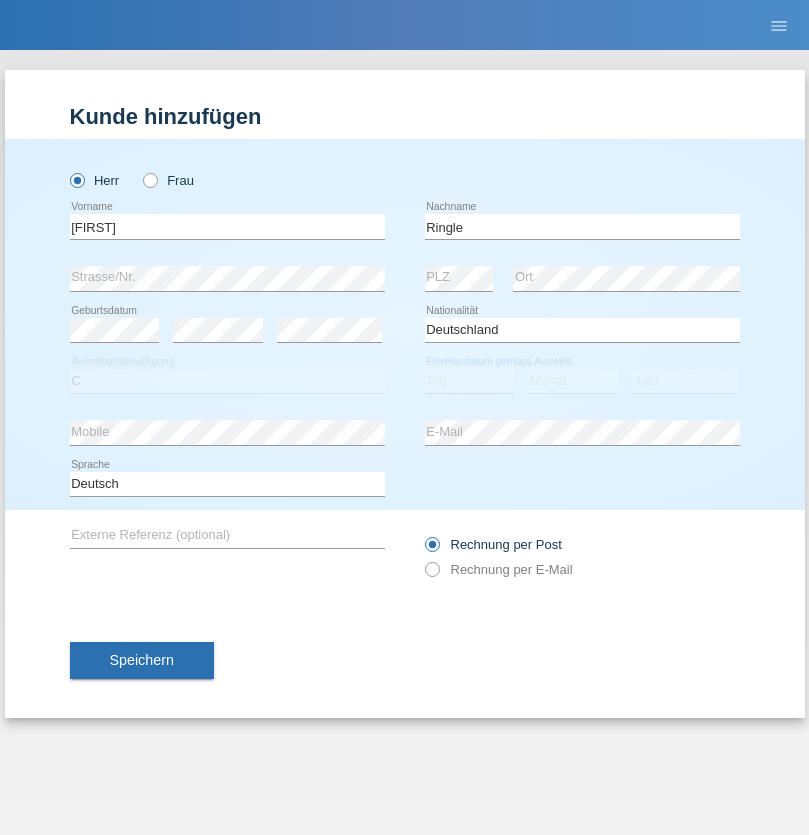 select on "06" 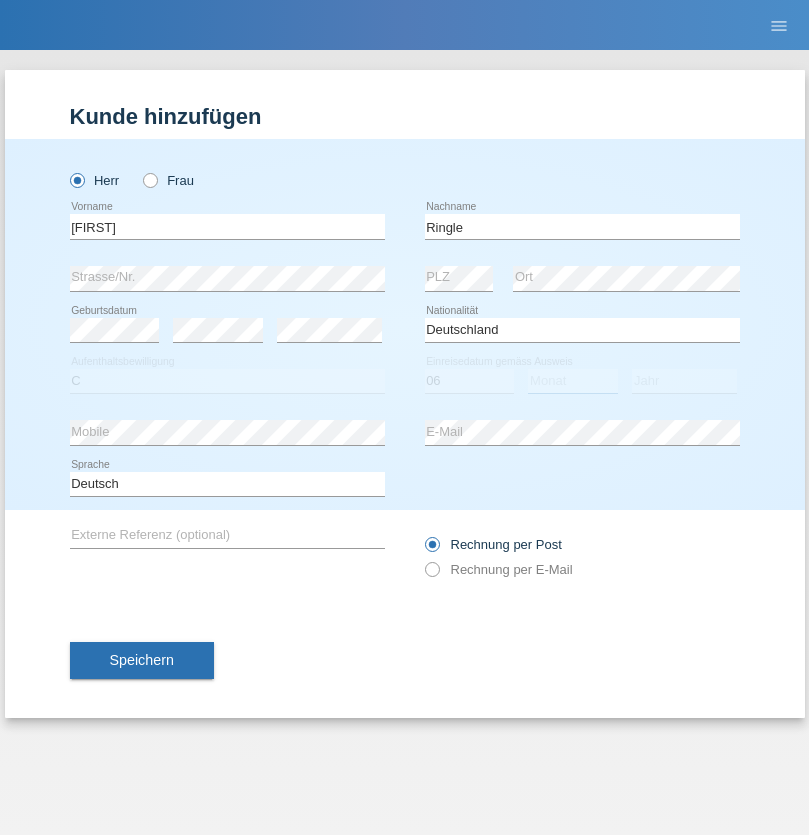 select on "01" 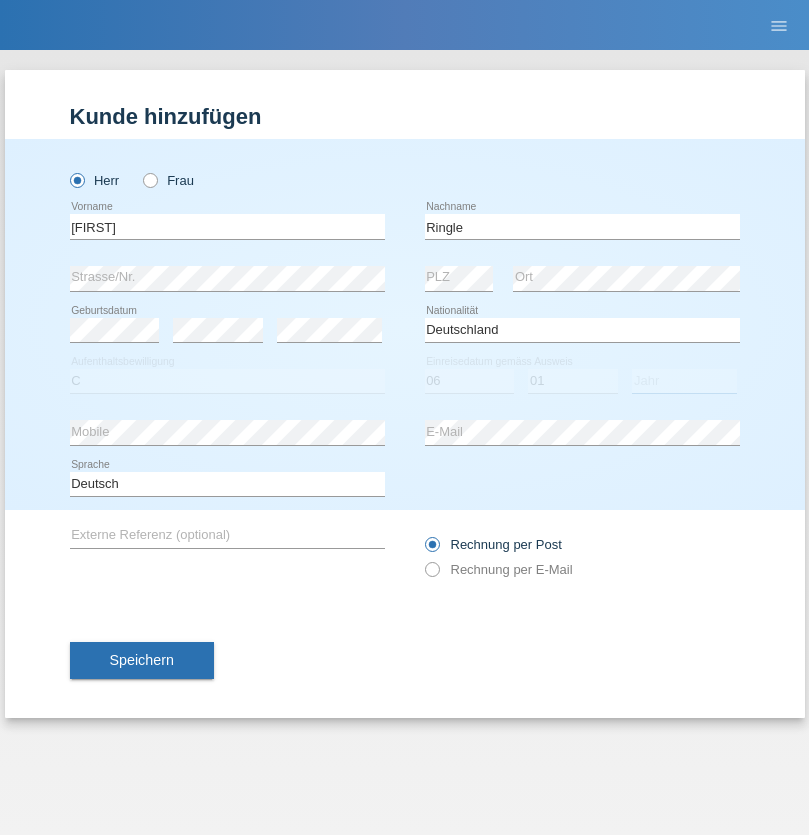 select on "2021" 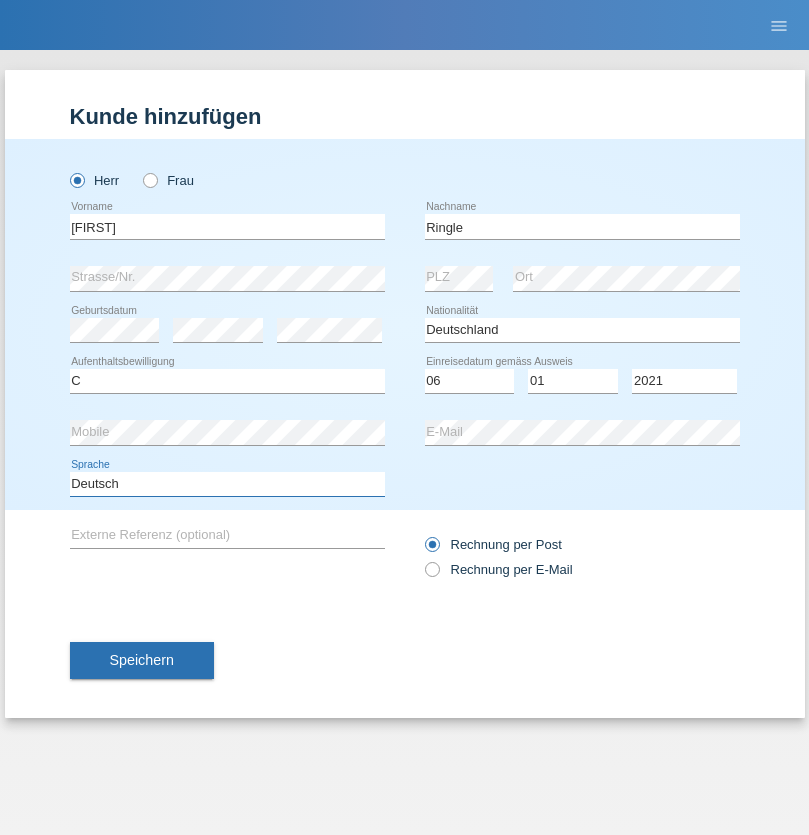 select on "en" 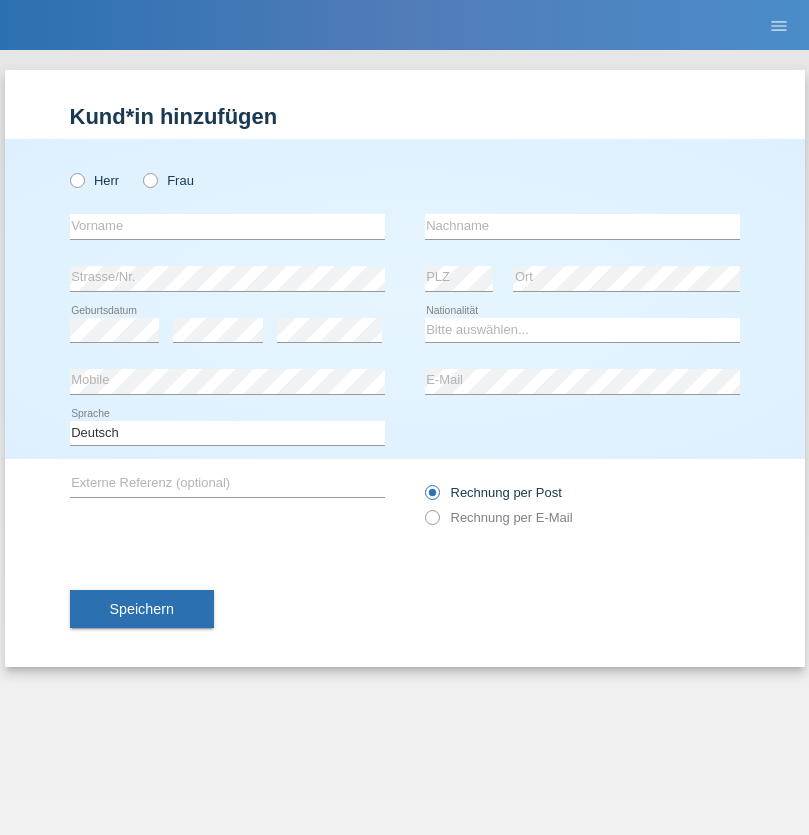 scroll, scrollTop: 0, scrollLeft: 0, axis: both 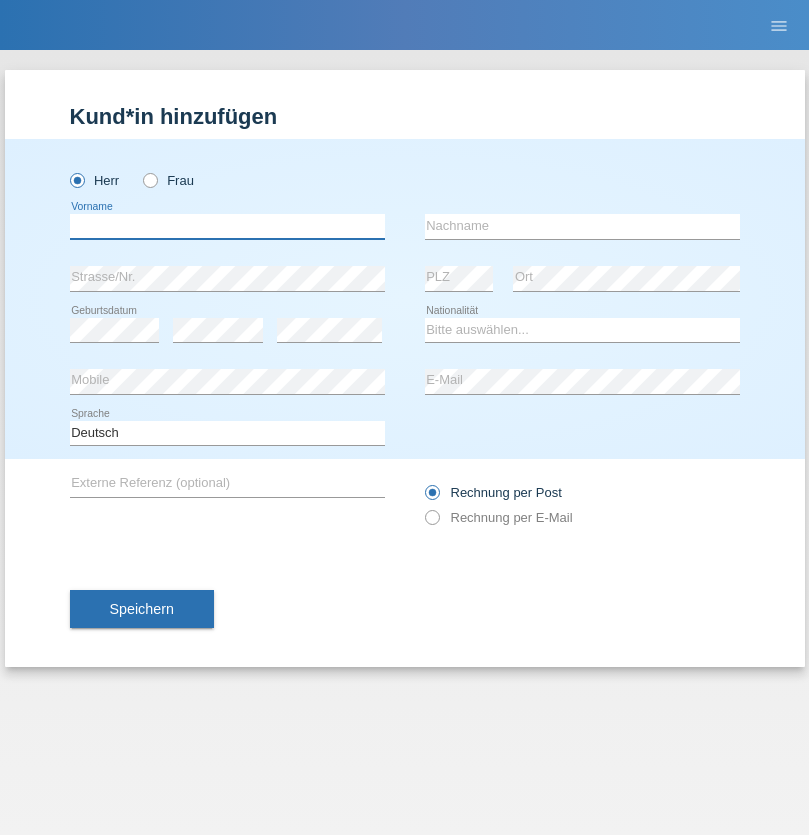 click at bounding box center [227, 226] 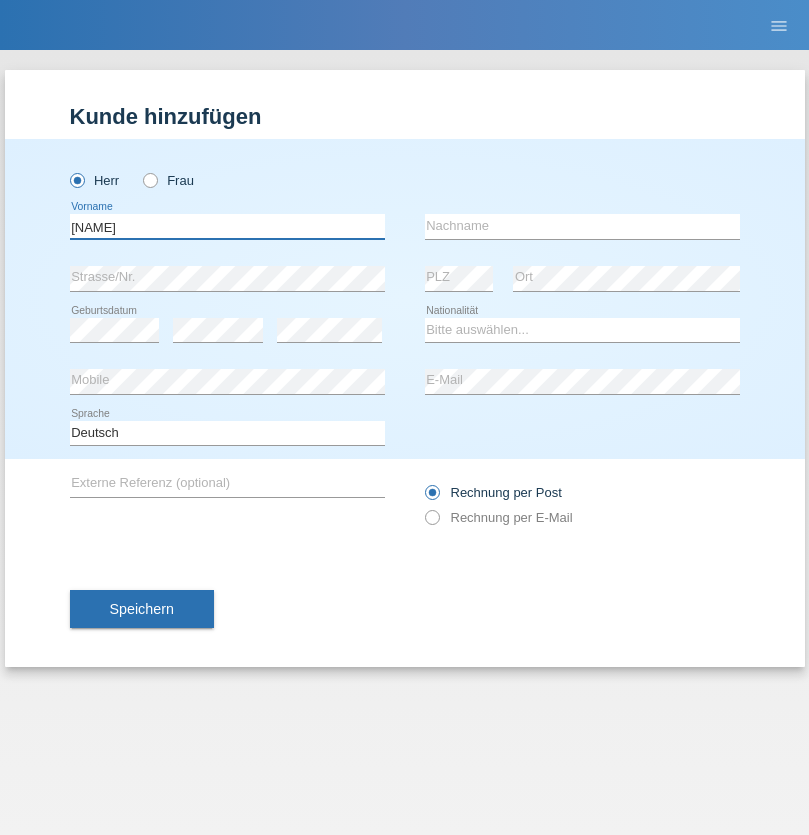 type on "Junior" 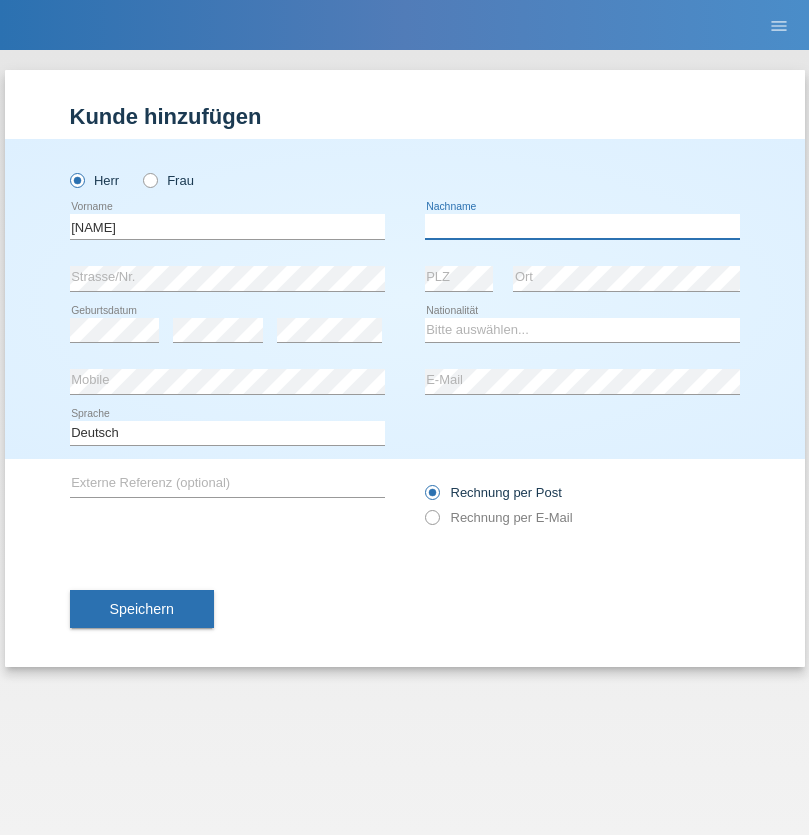 click at bounding box center [582, 226] 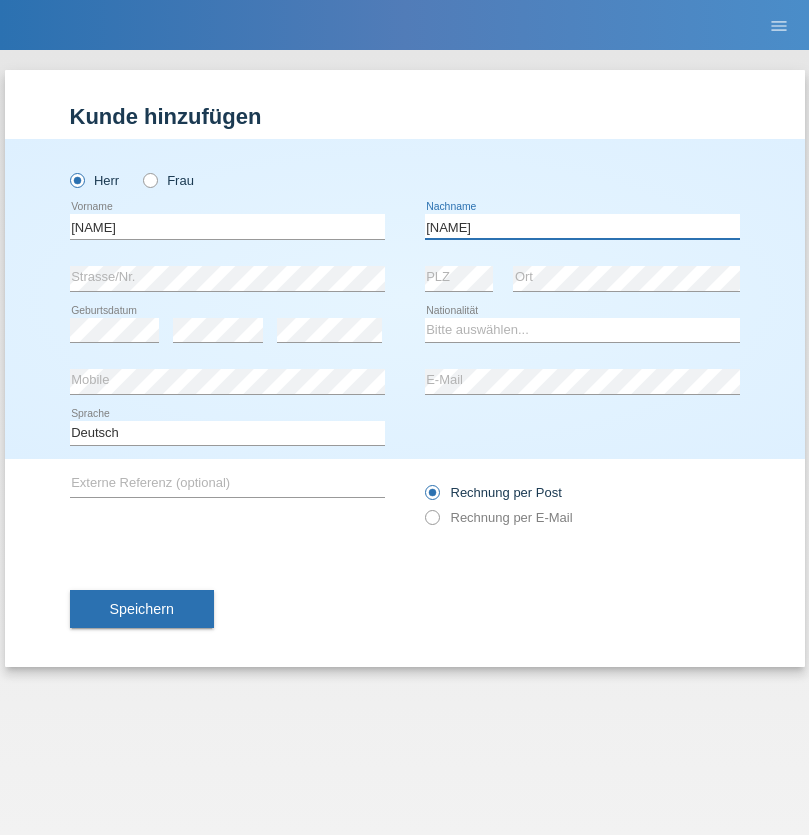 type on "Mauricio" 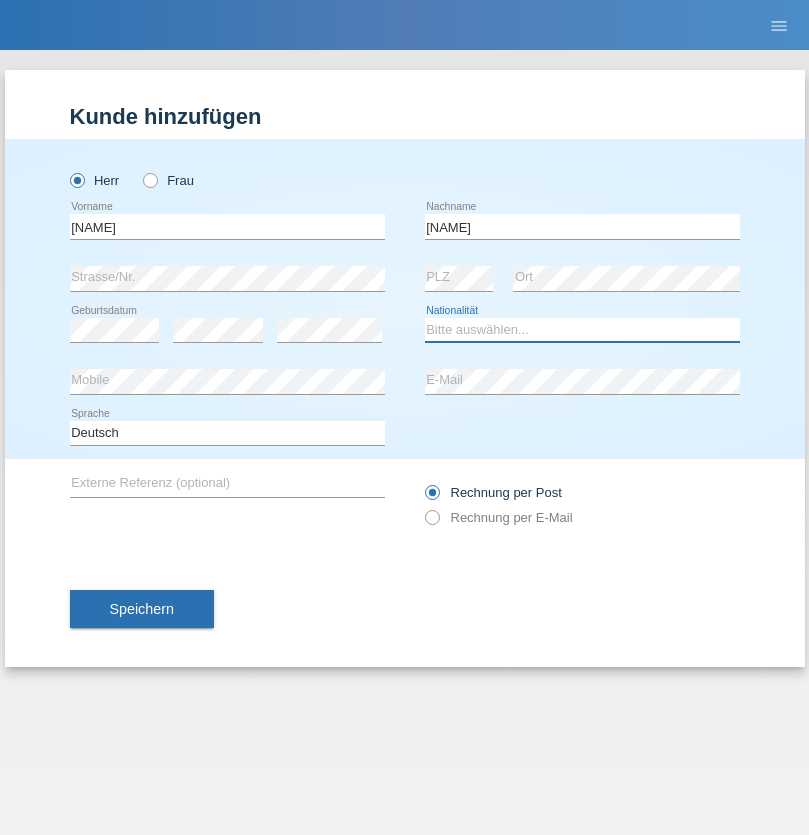 select on "CH" 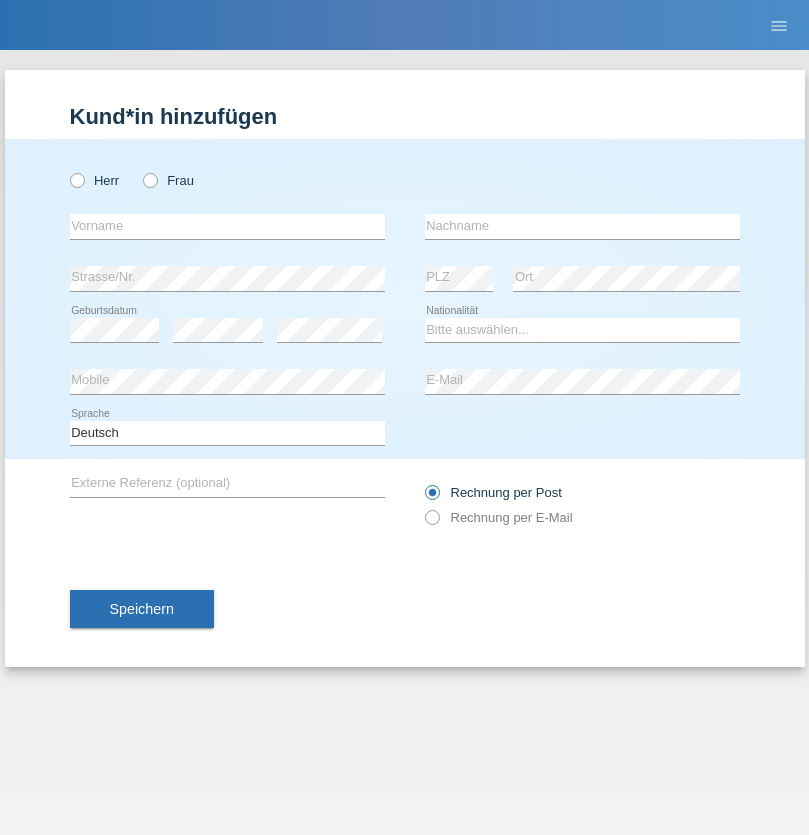 scroll, scrollTop: 0, scrollLeft: 0, axis: both 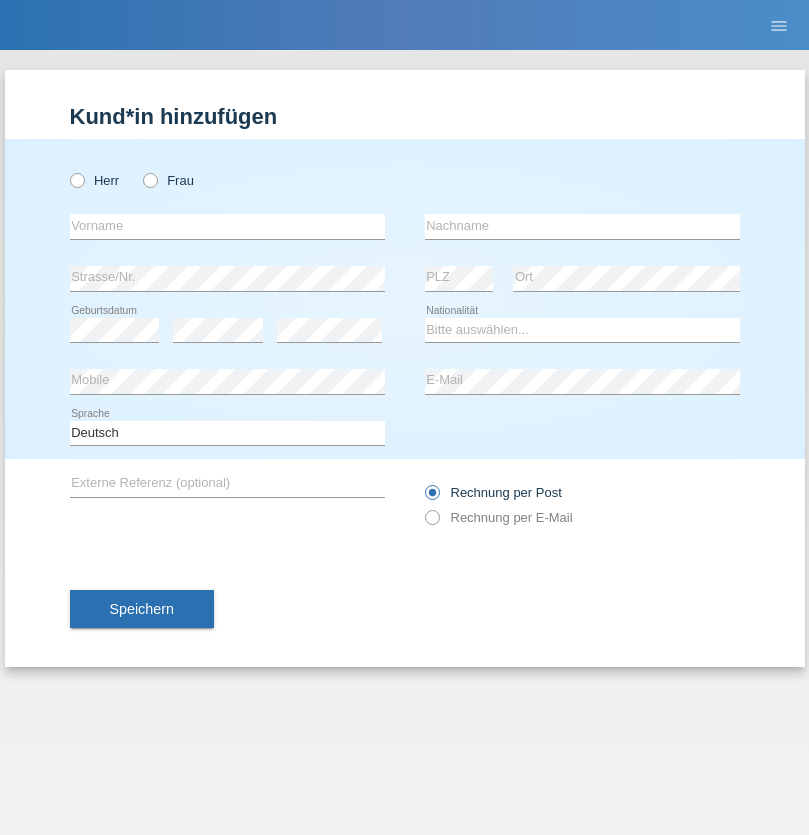 radio on "true" 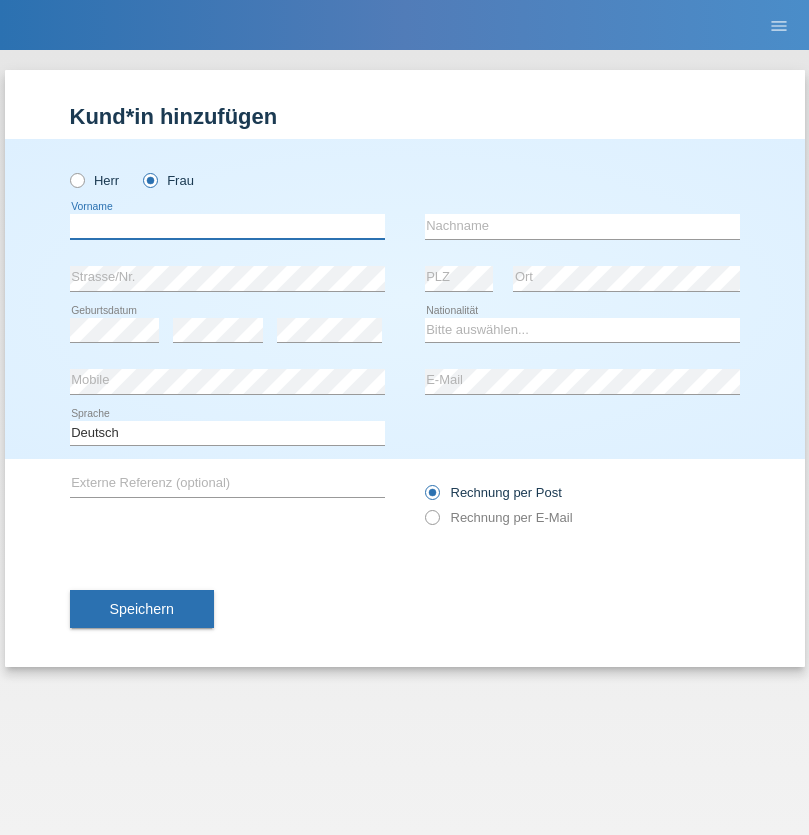 click at bounding box center (227, 226) 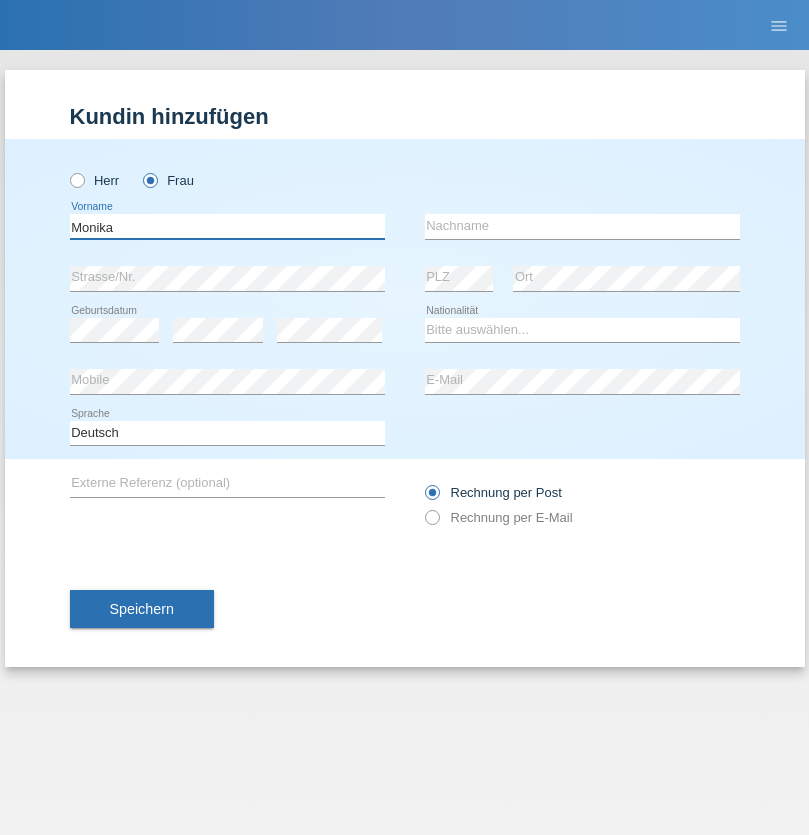 type on "Monika" 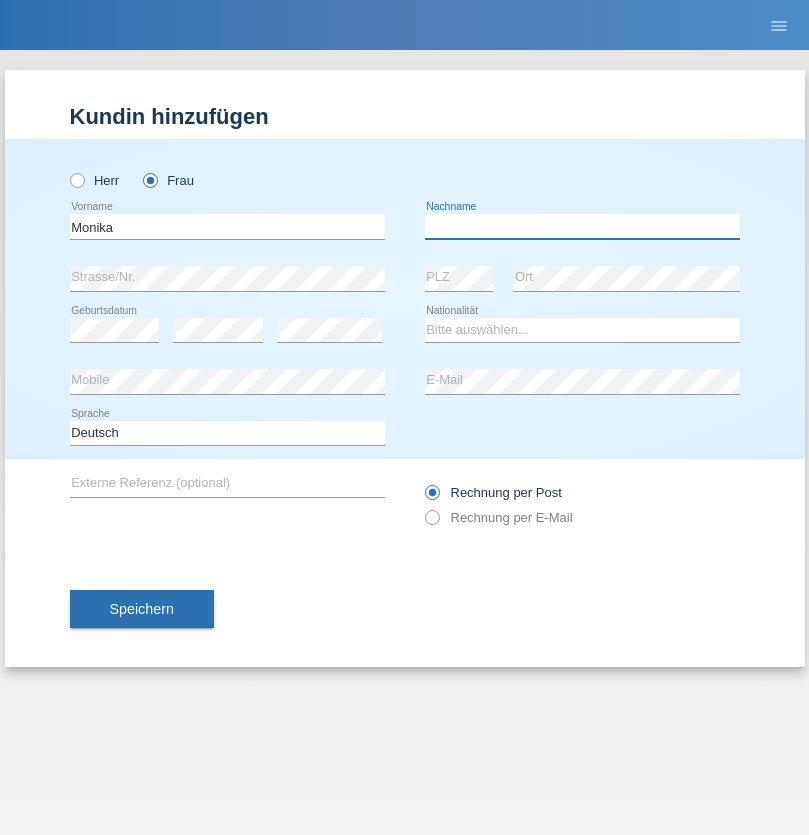 click at bounding box center (582, 226) 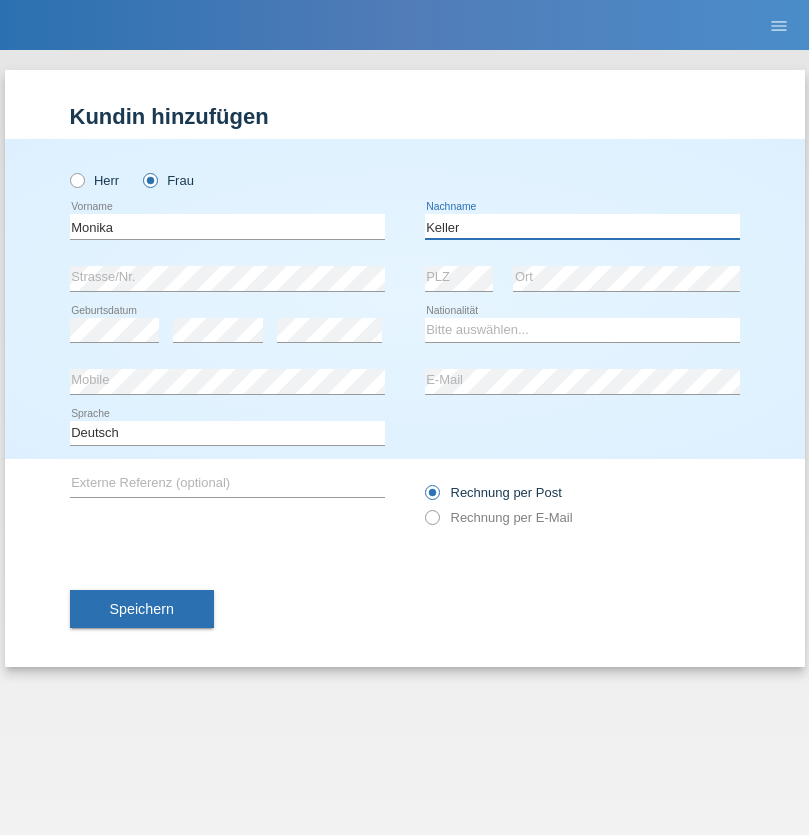 type on "Keller" 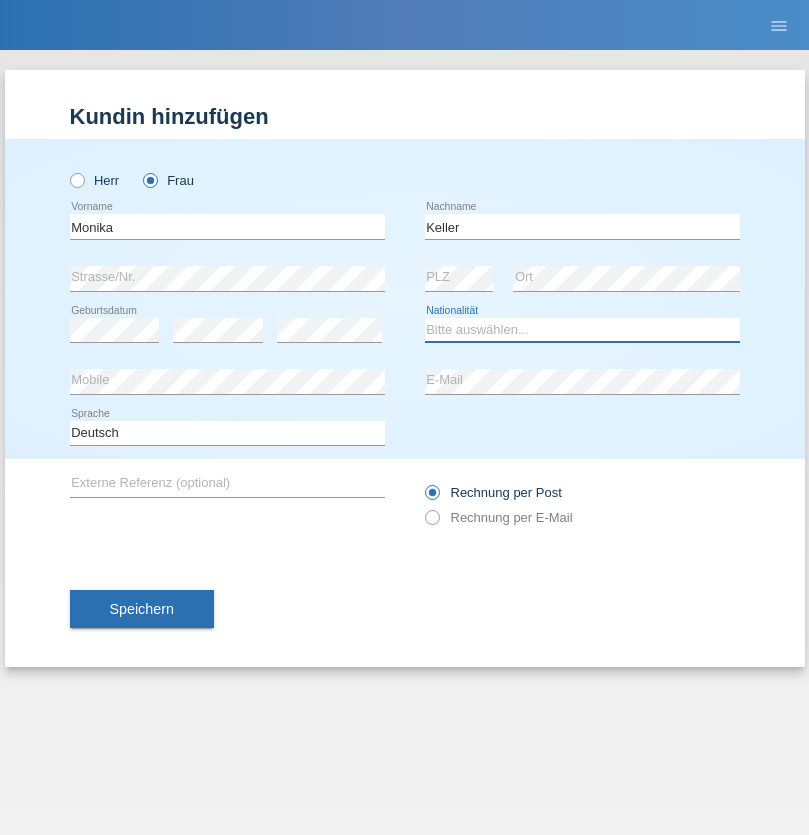 select on "CH" 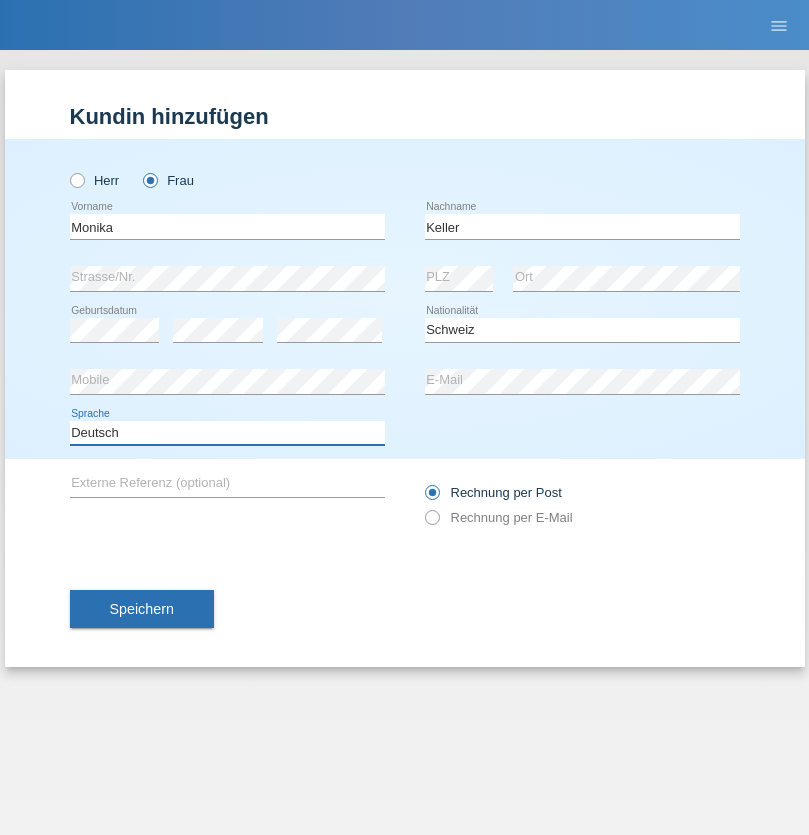 select on "en" 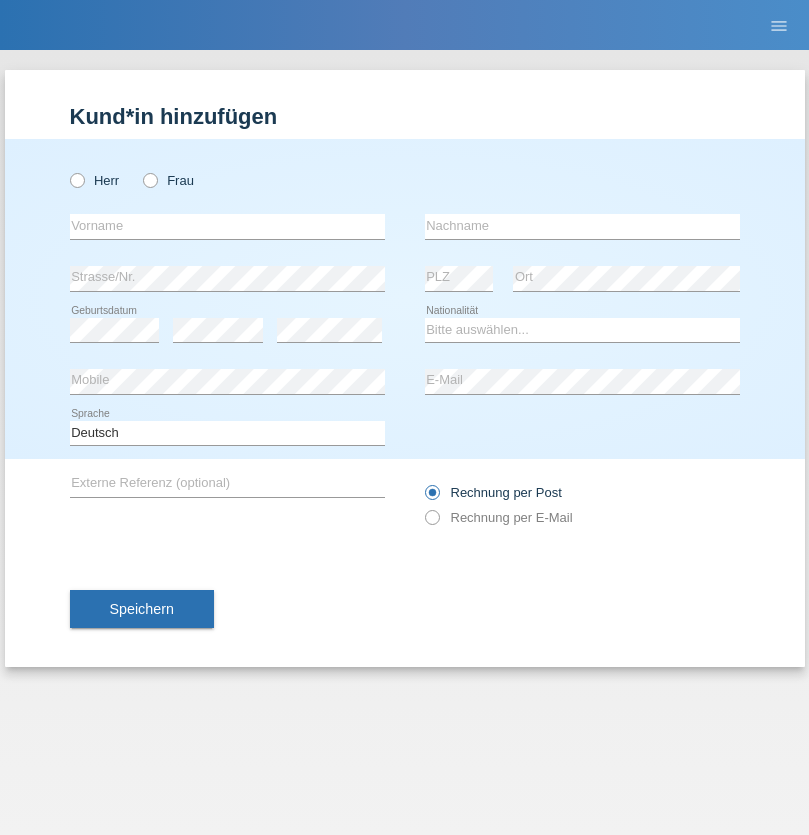 scroll, scrollTop: 0, scrollLeft: 0, axis: both 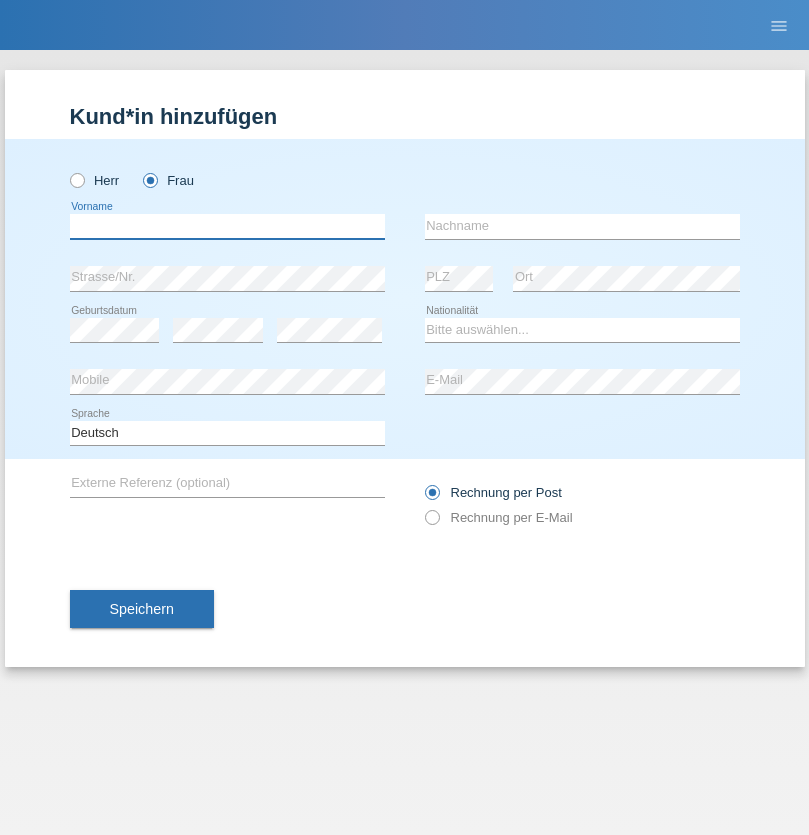 click at bounding box center (227, 226) 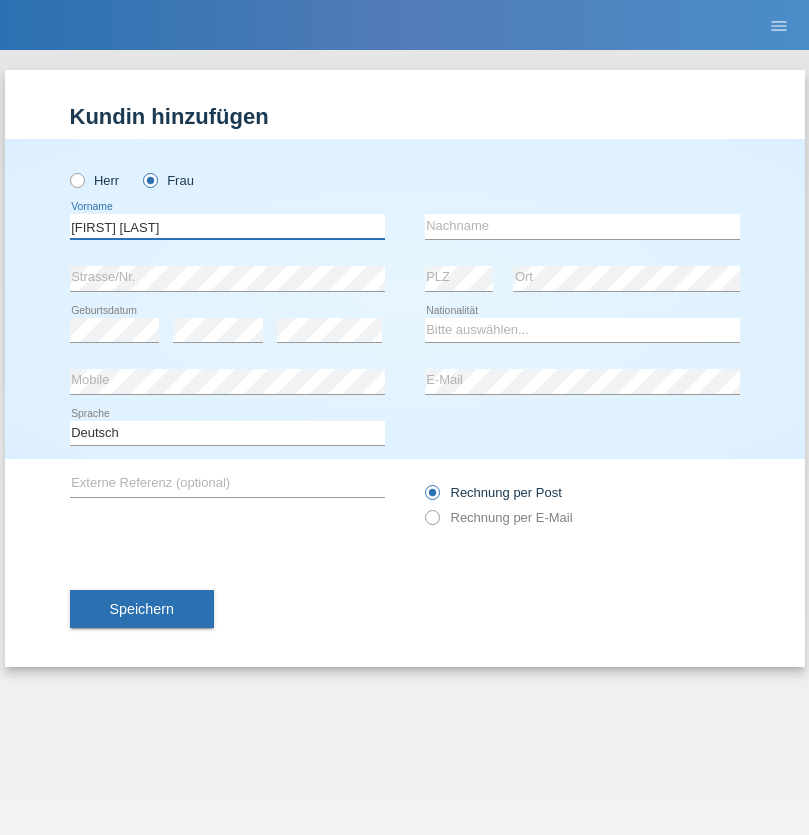 type on "[FIRST] [LAST]" 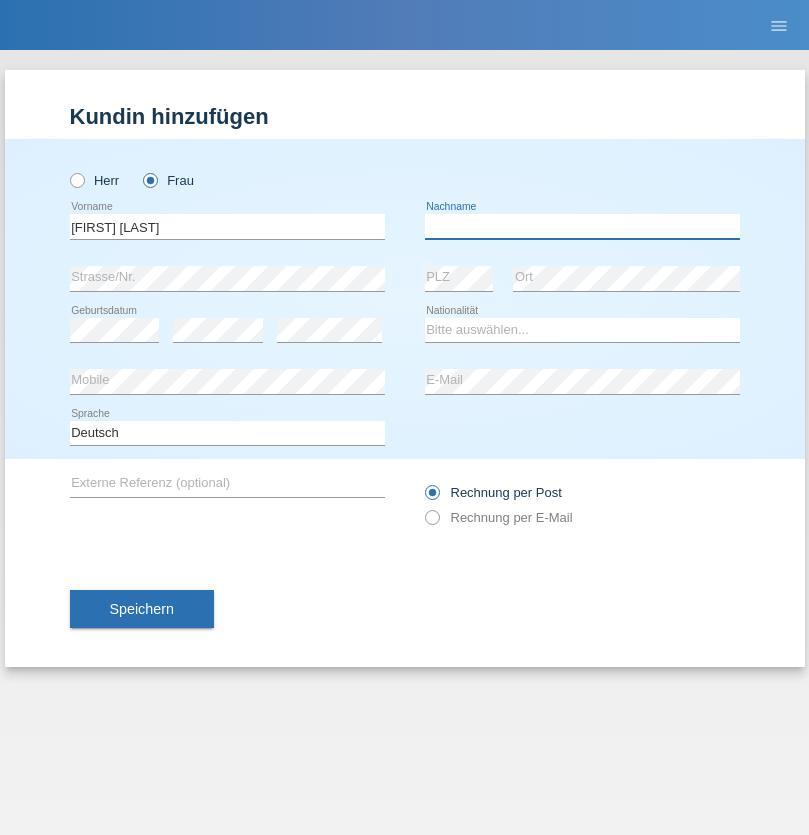 click at bounding box center [582, 226] 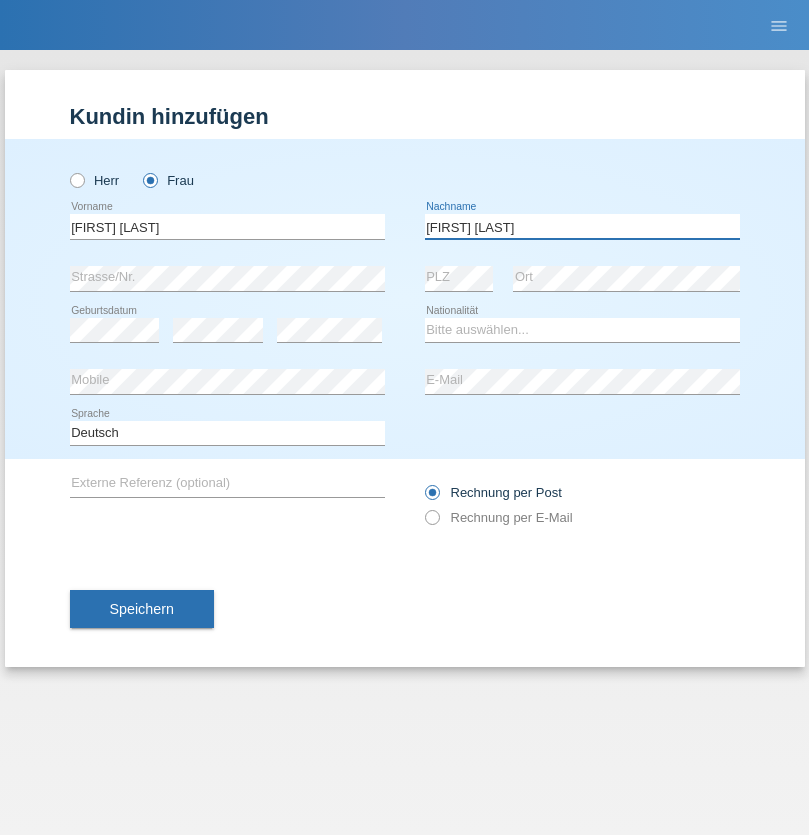type on "Knusel Campillo" 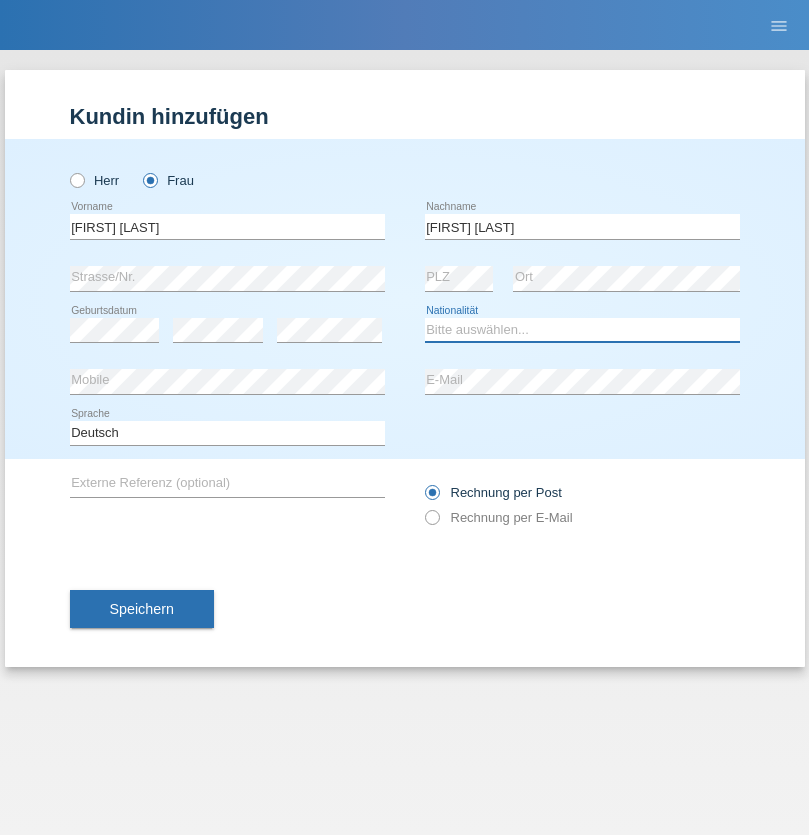 select on "CH" 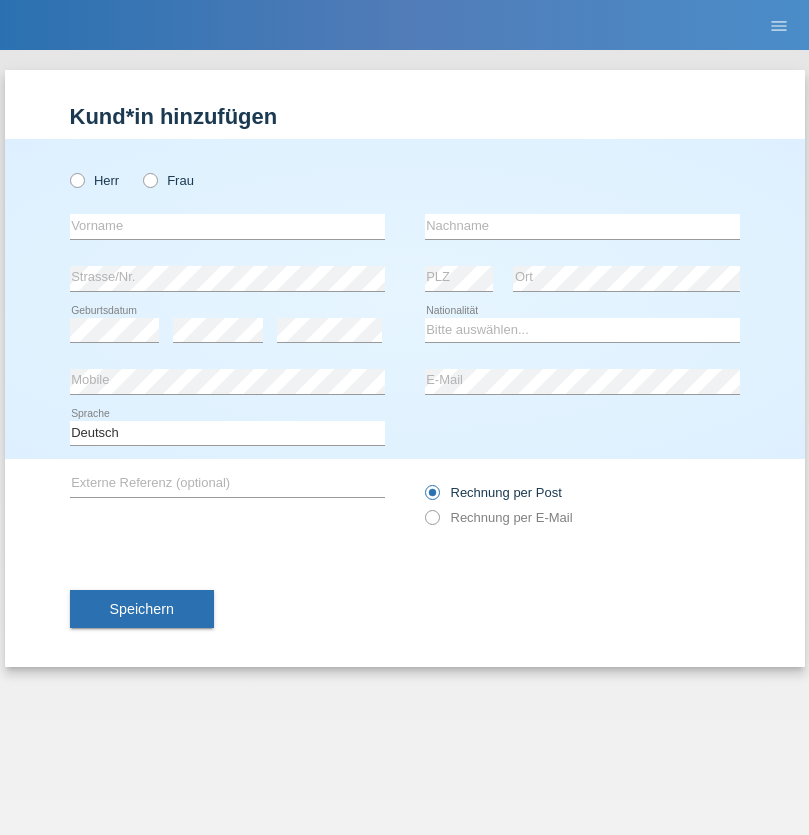 scroll, scrollTop: 0, scrollLeft: 0, axis: both 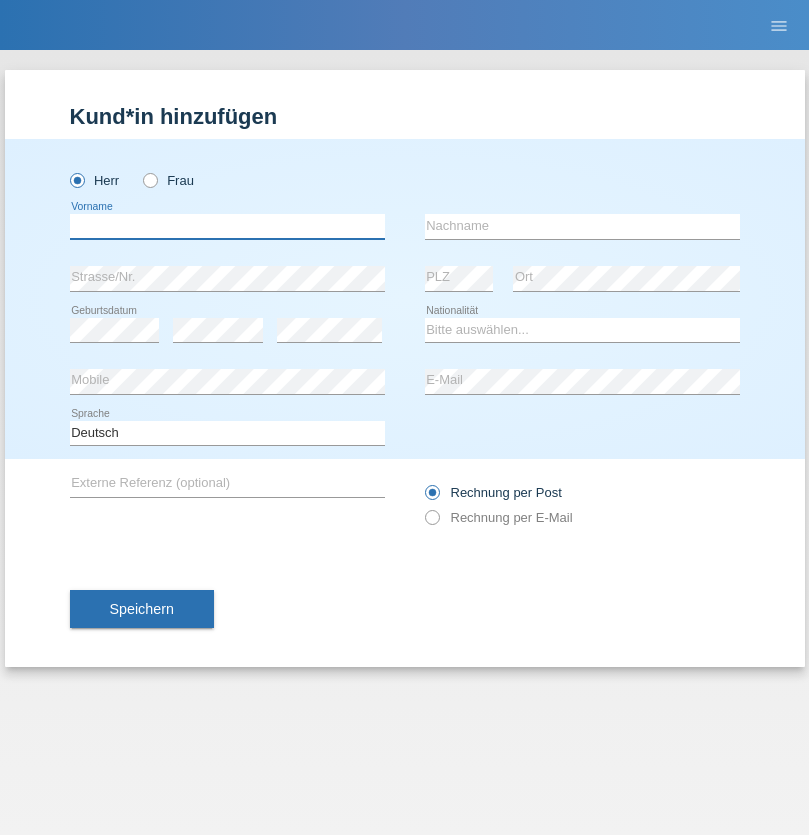 click at bounding box center [227, 226] 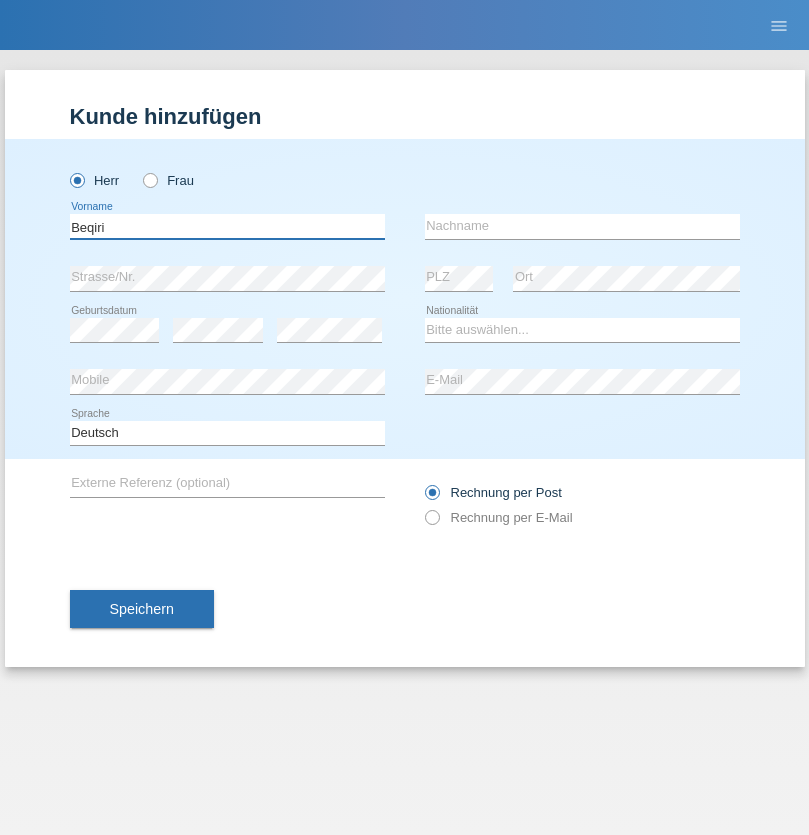 type on "Beqiri" 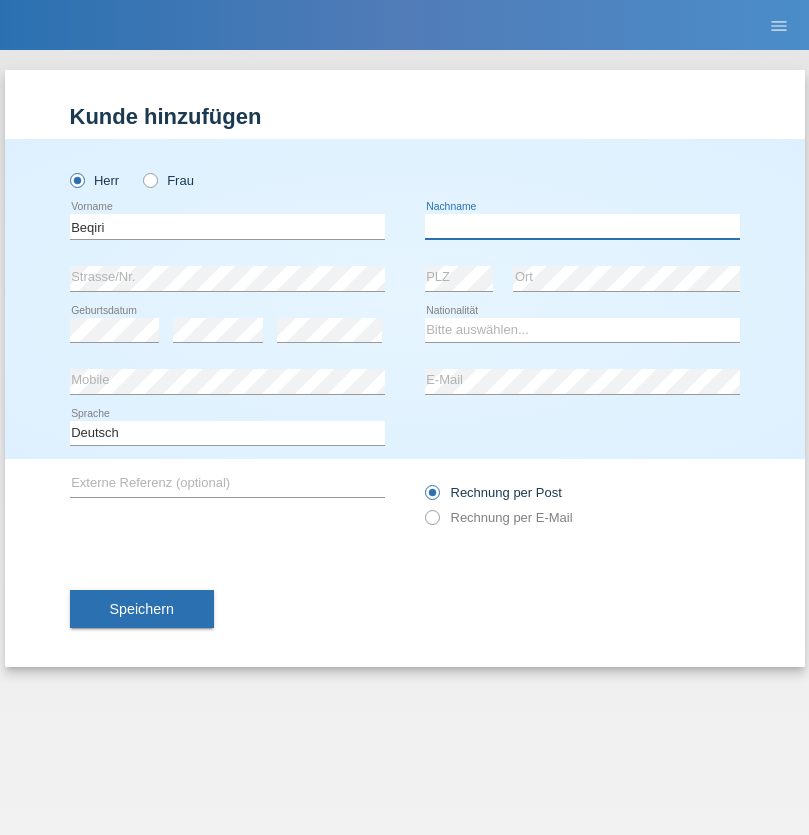 click at bounding box center [582, 226] 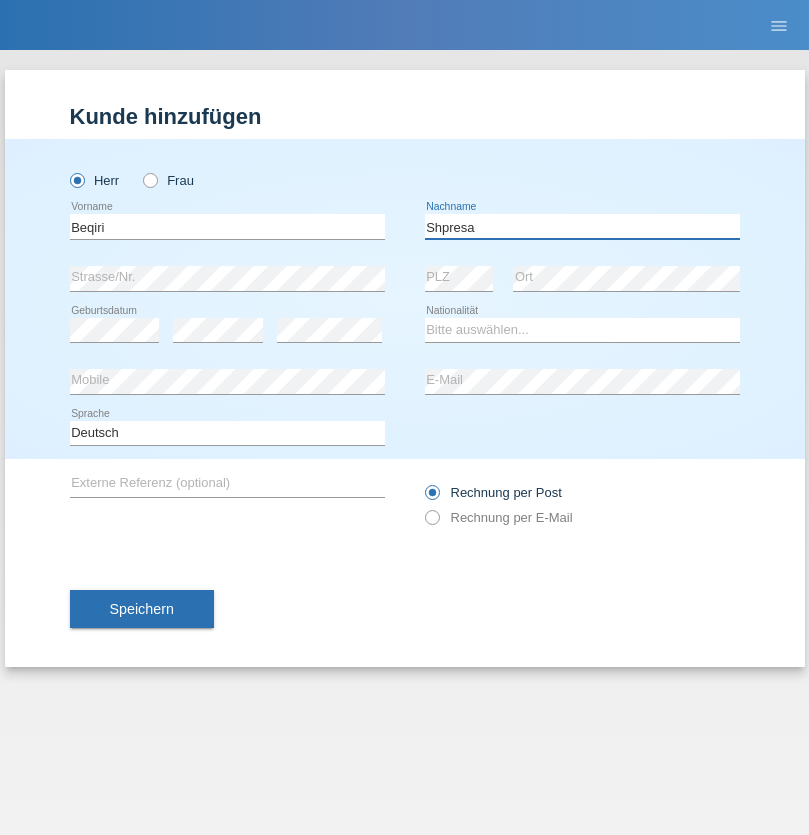 type on "Shpresa" 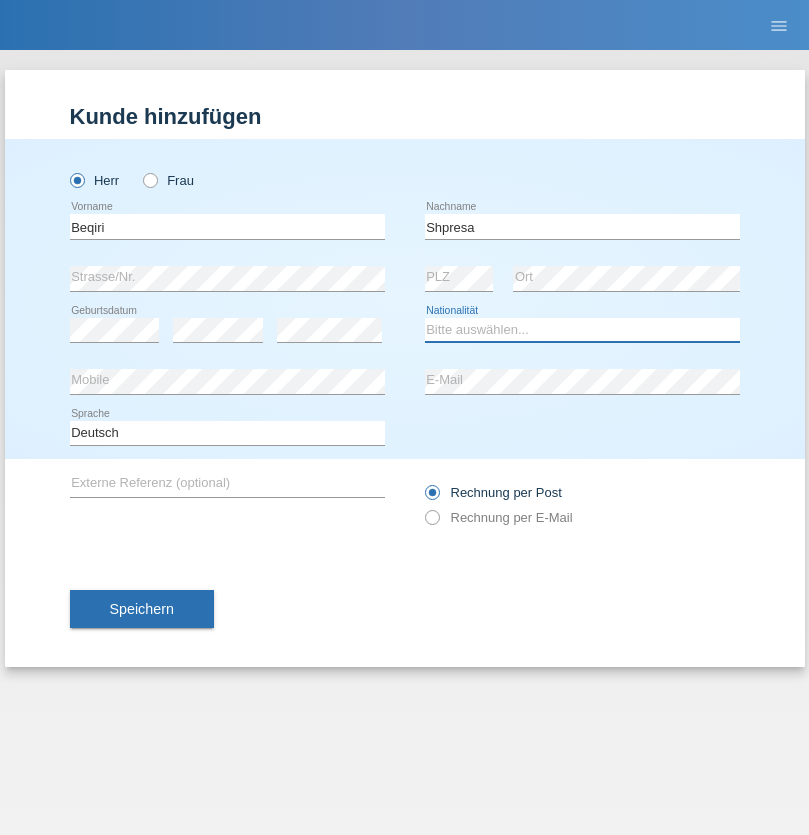select on "XK" 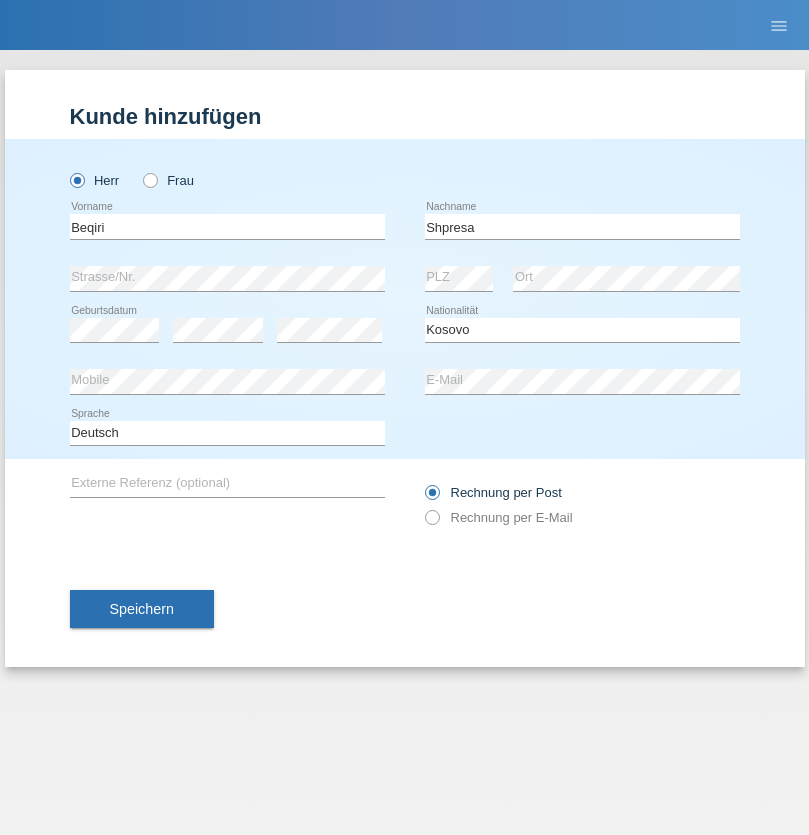 select on "C" 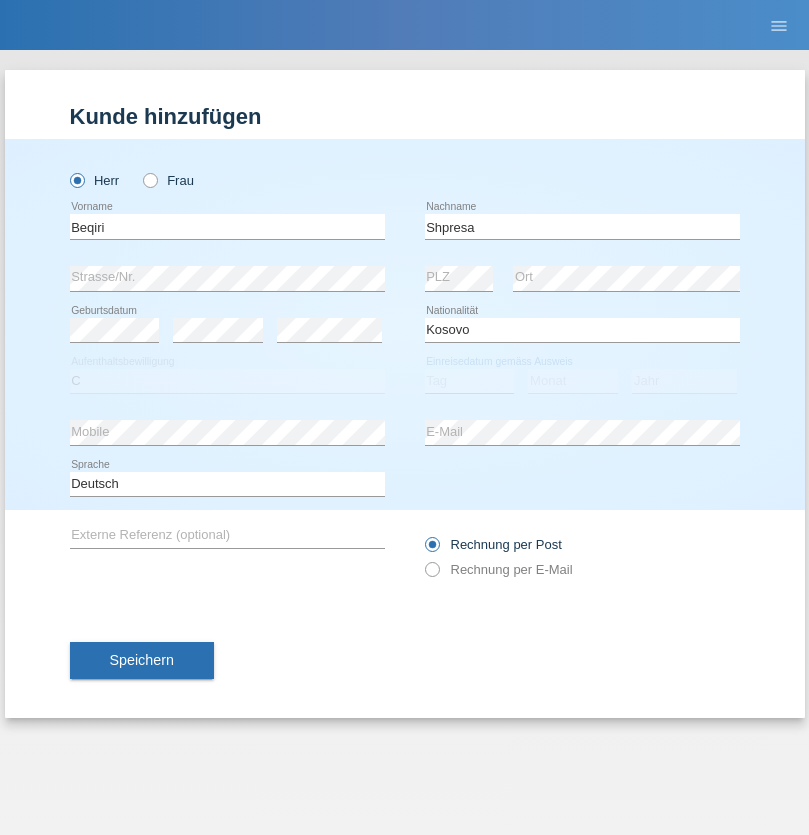 select on "08" 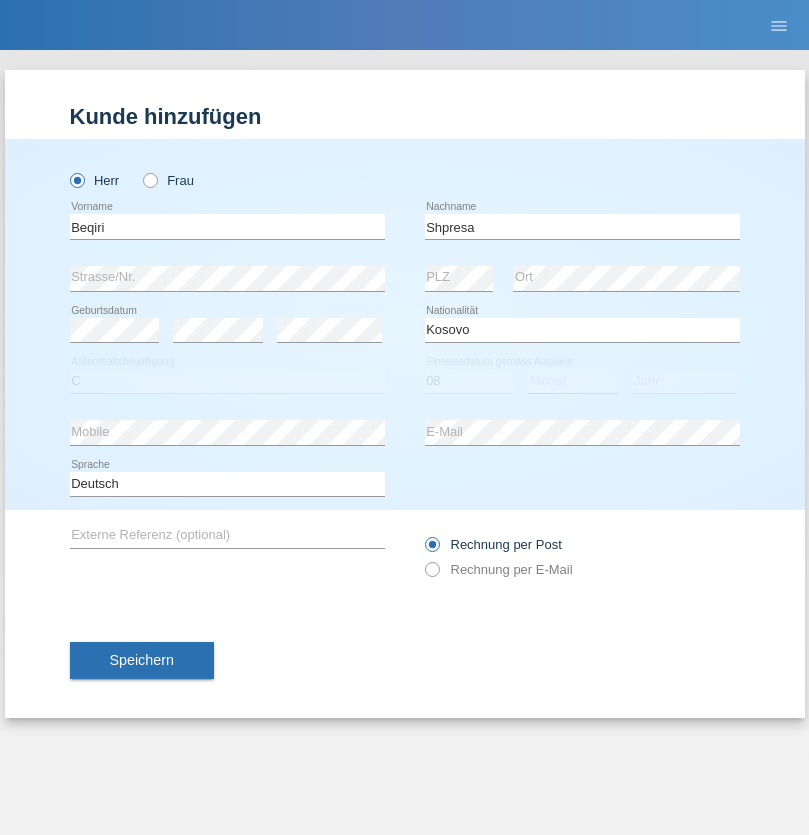 select on "02" 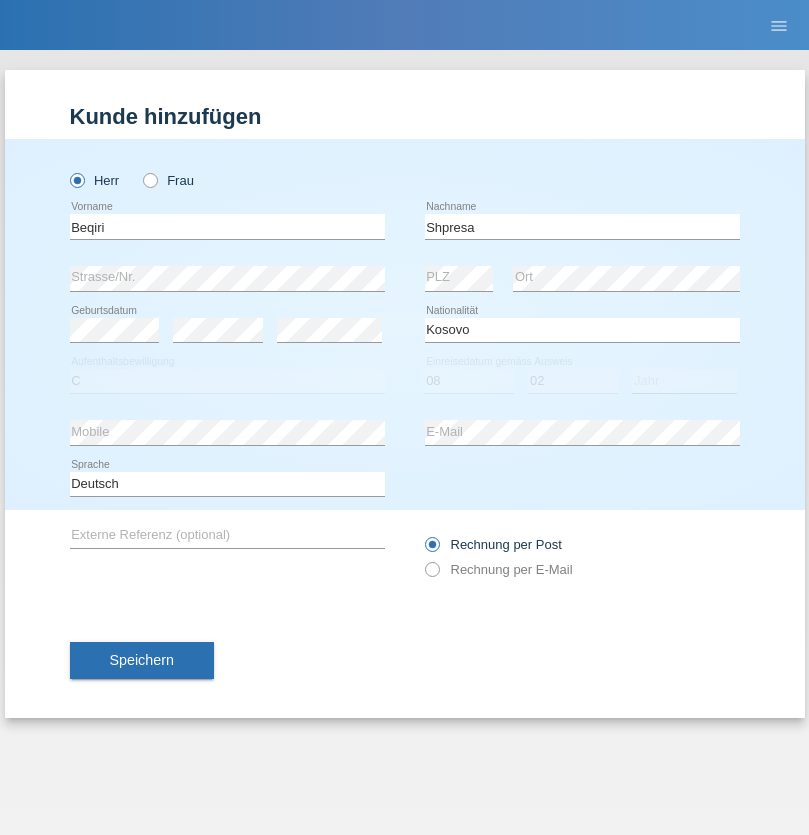 select on "1979" 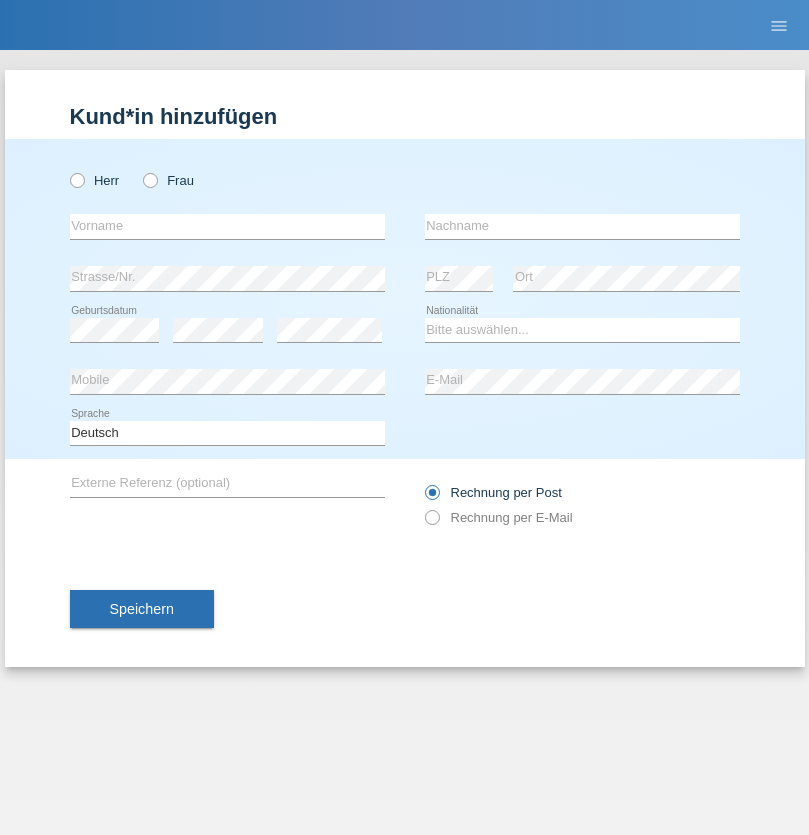 scroll, scrollTop: 0, scrollLeft: 0, axis: both 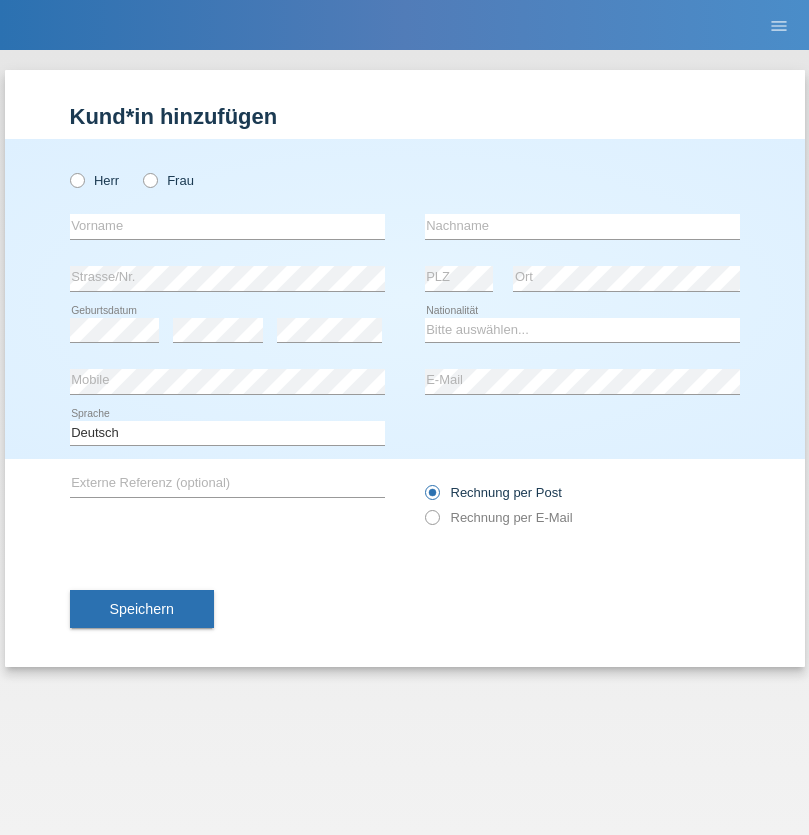 radio on "true" 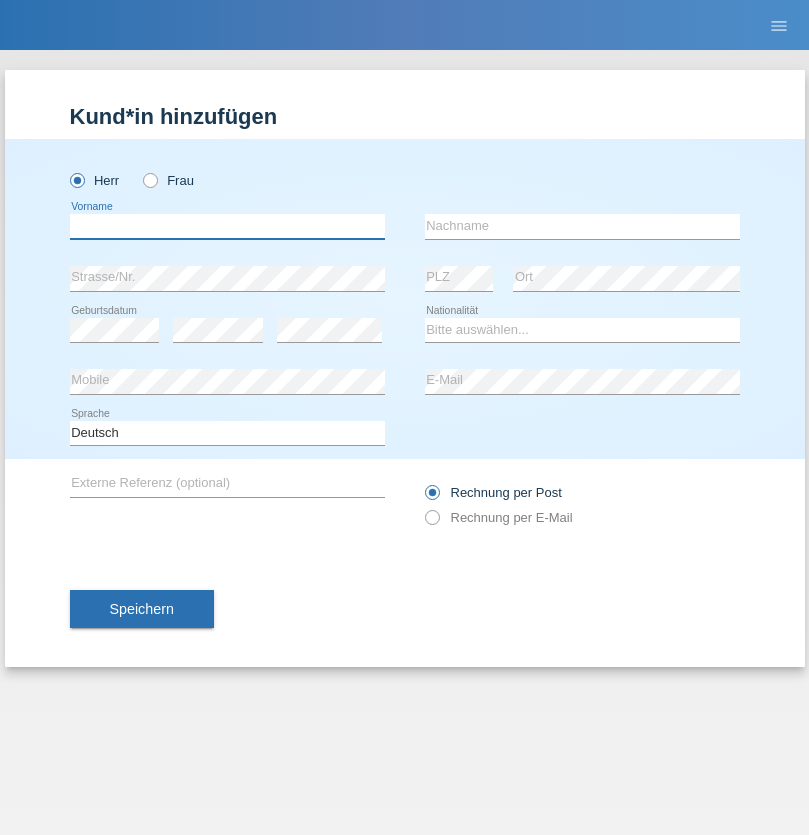 click at bounding box center (227, 226) 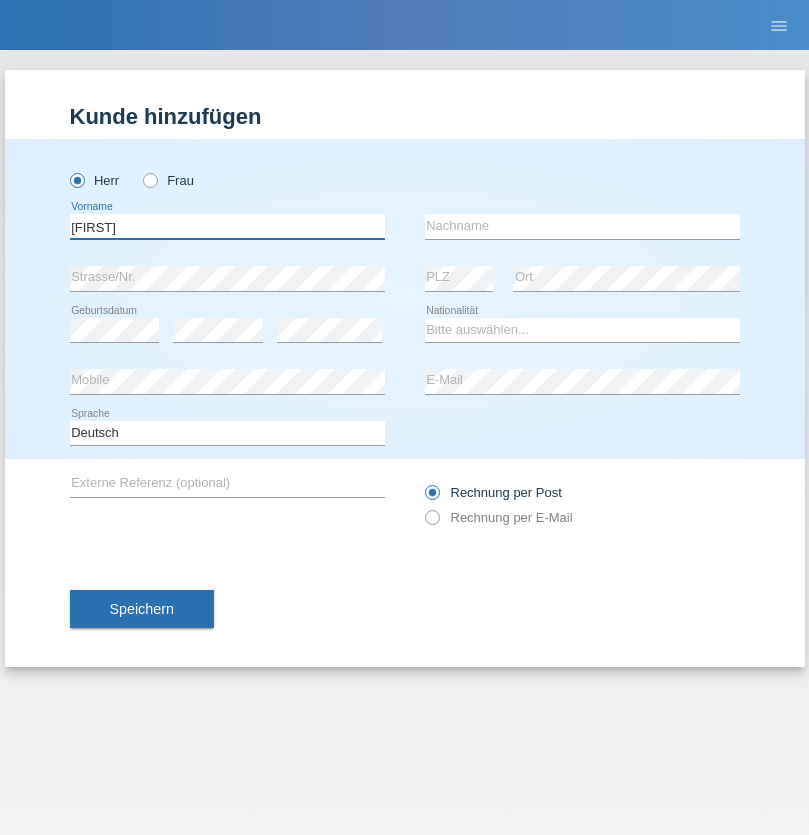 type on "[FIRST]" 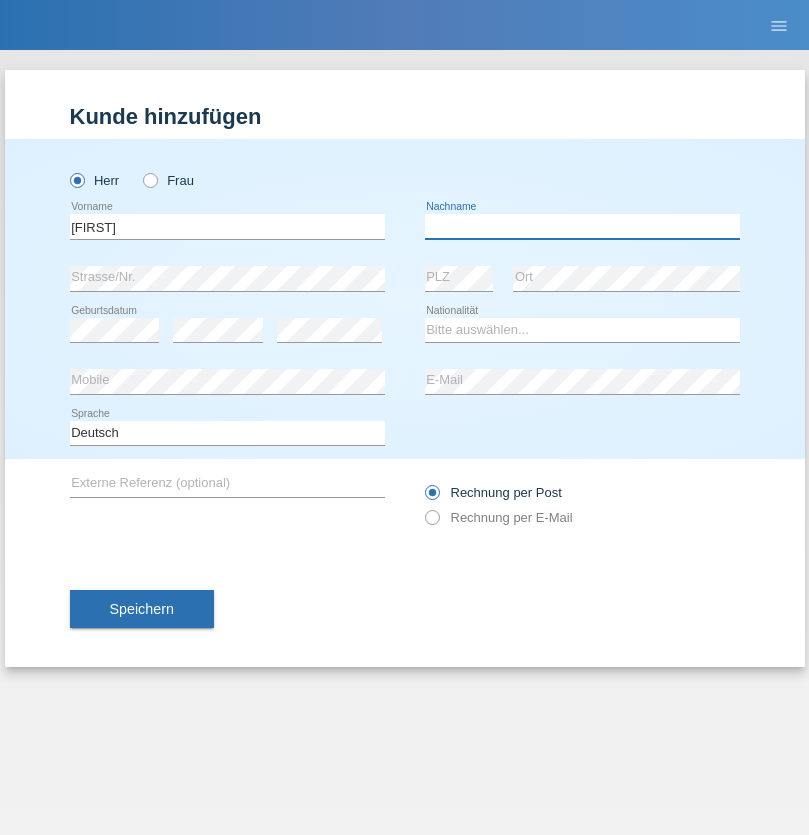 click at bounding box center (582, 226) 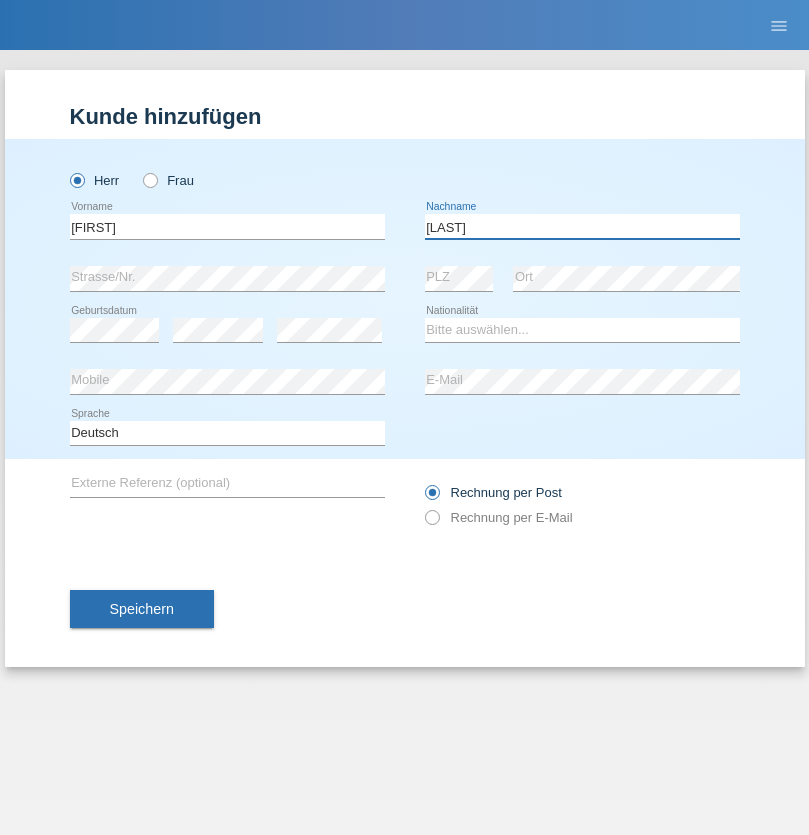 type on "[LAST]" 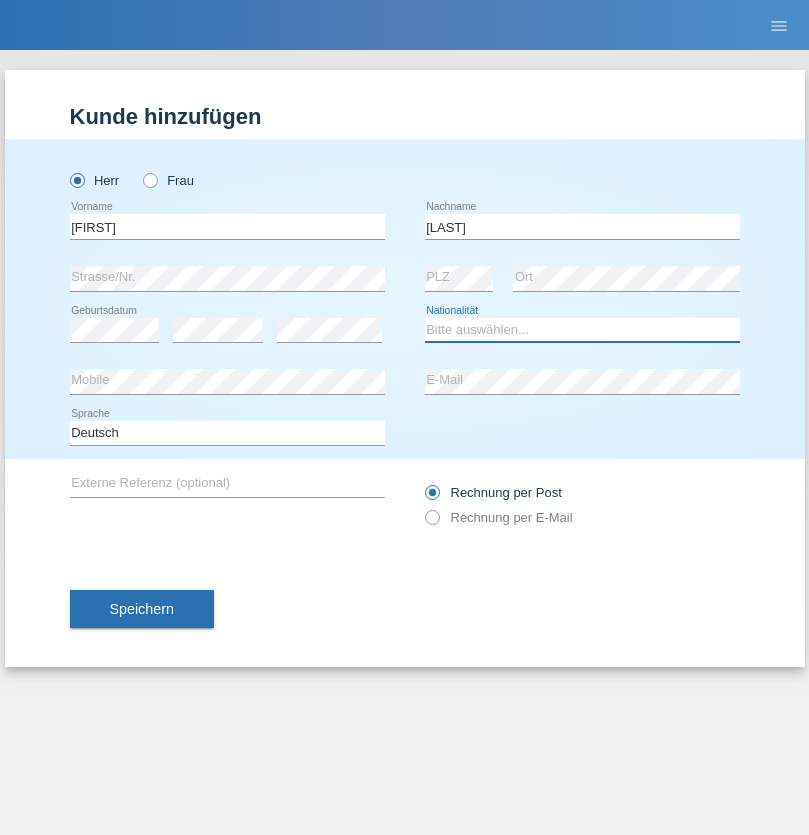 select on "CH" 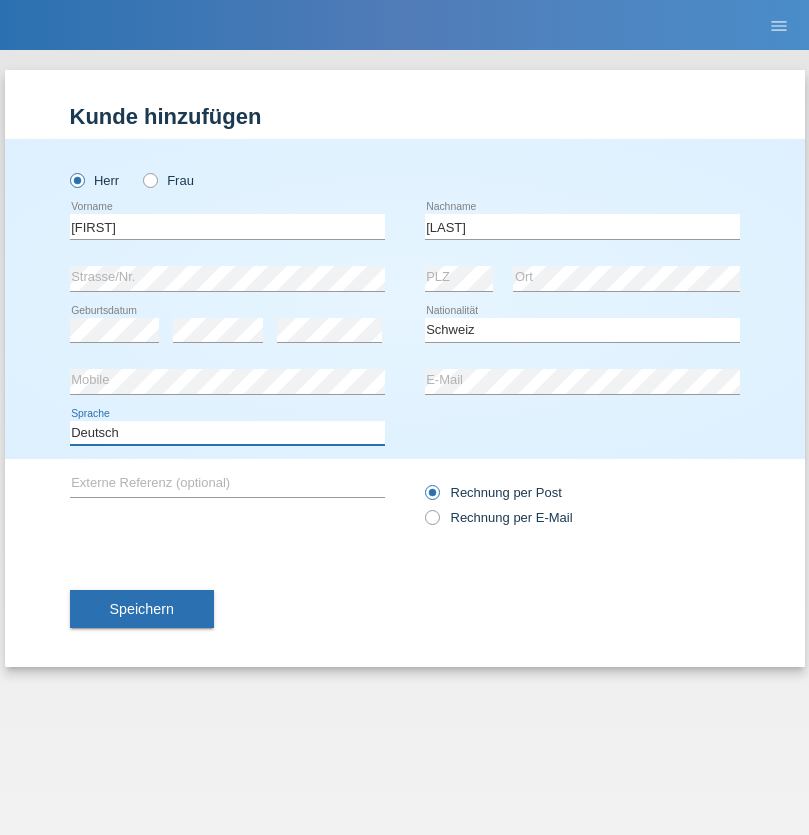 select on "en" 